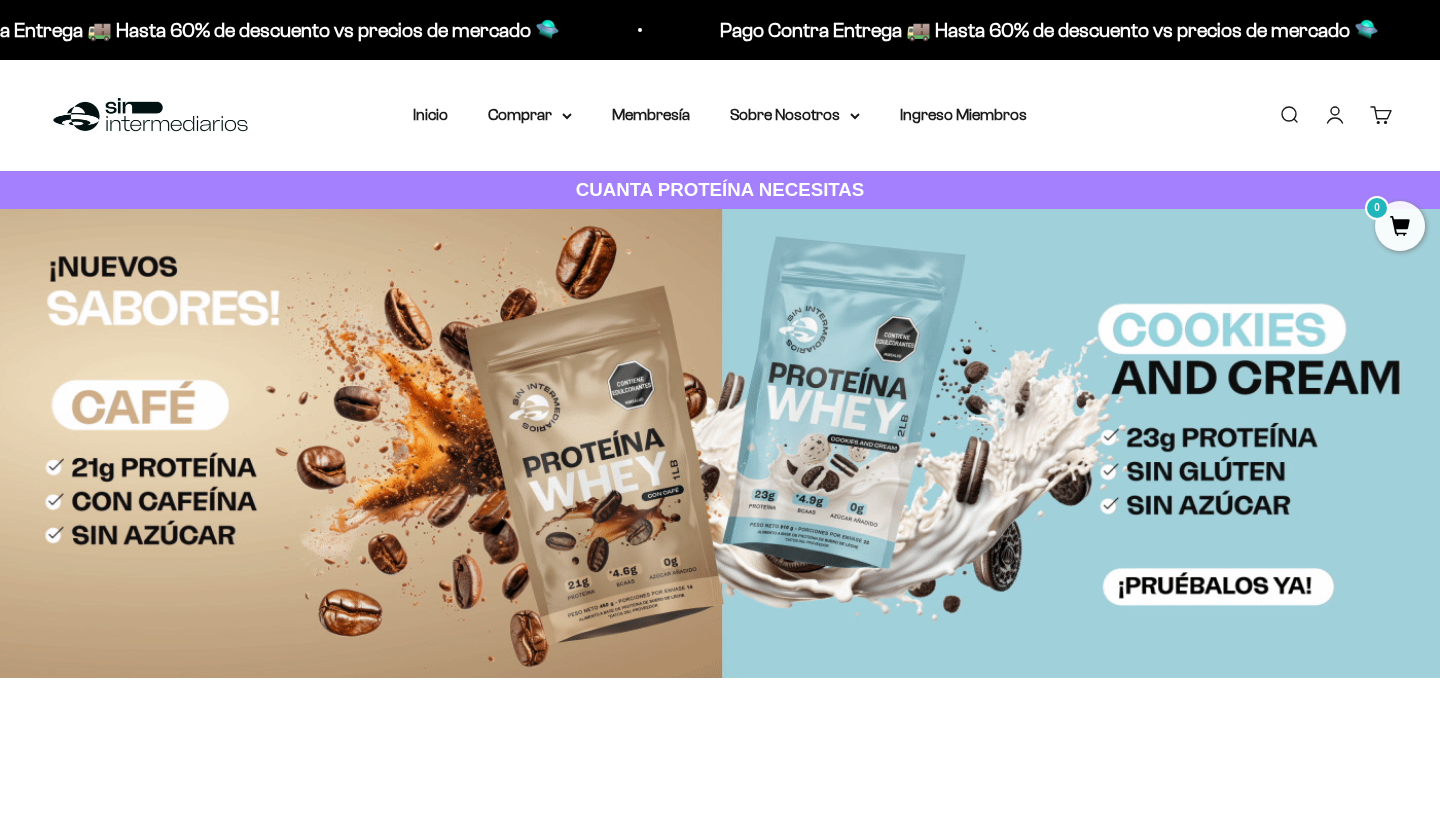 scroll, scrollTop: 0, scrollLeft: 0, axis: both 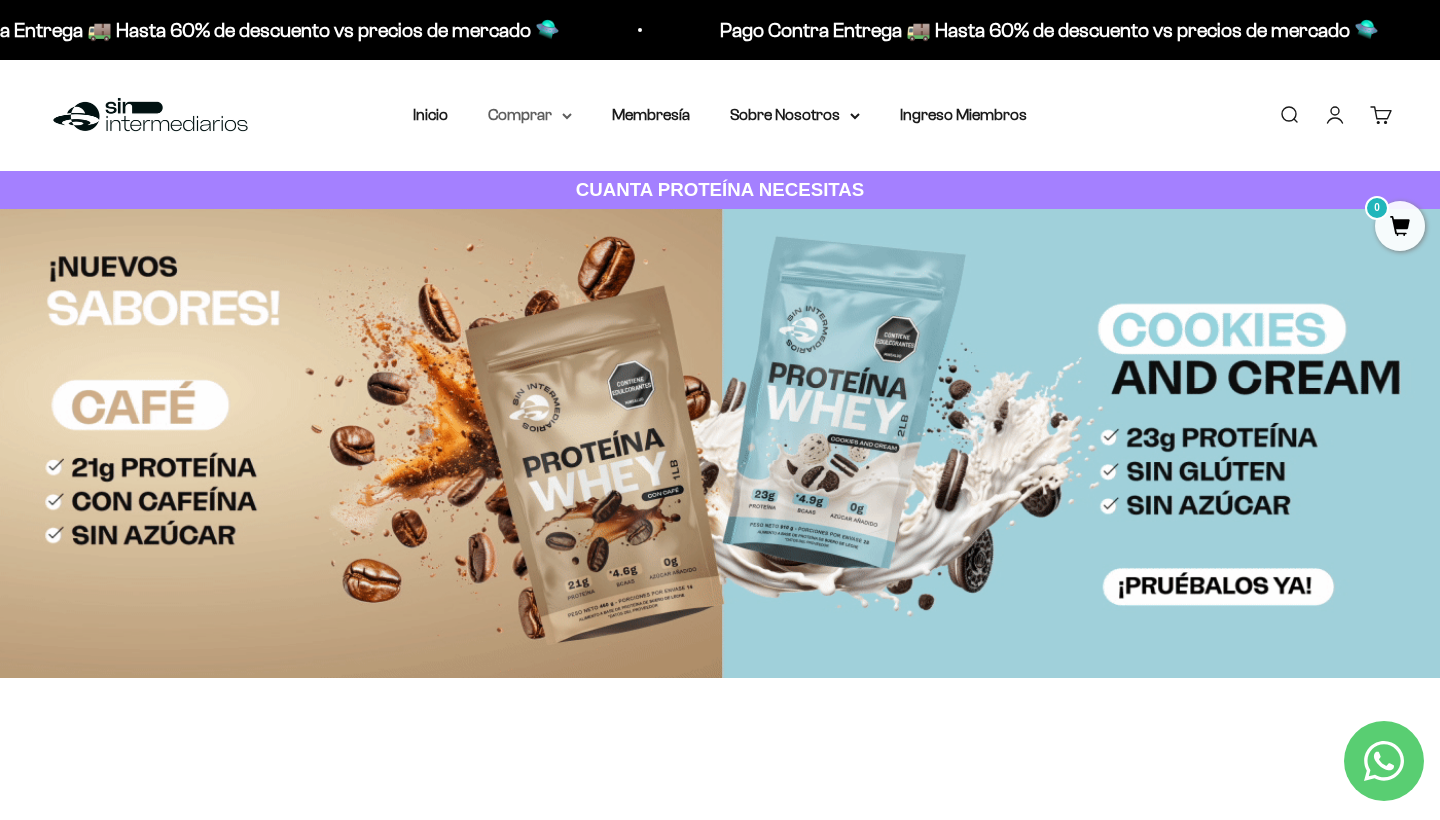 click 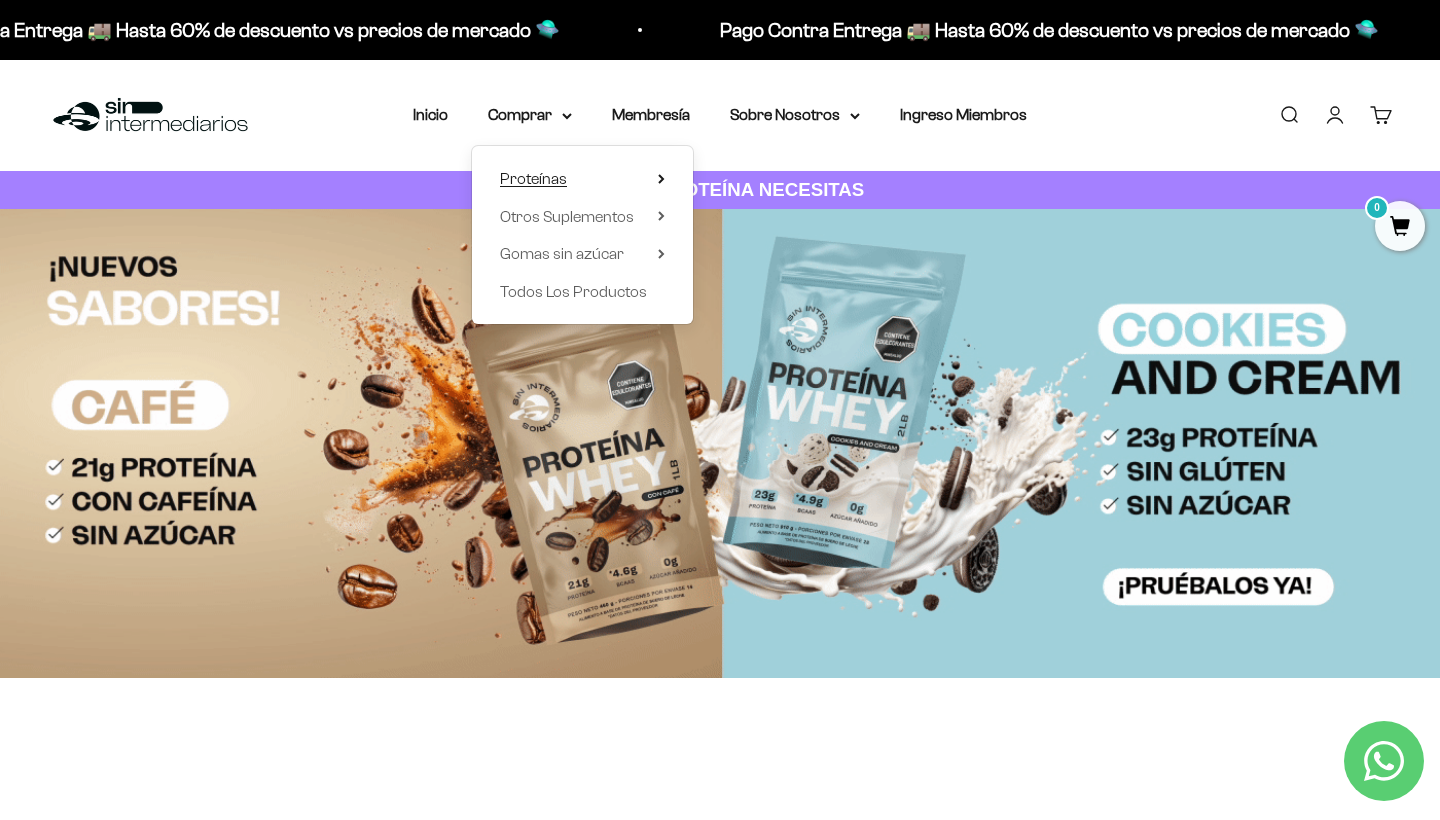 click 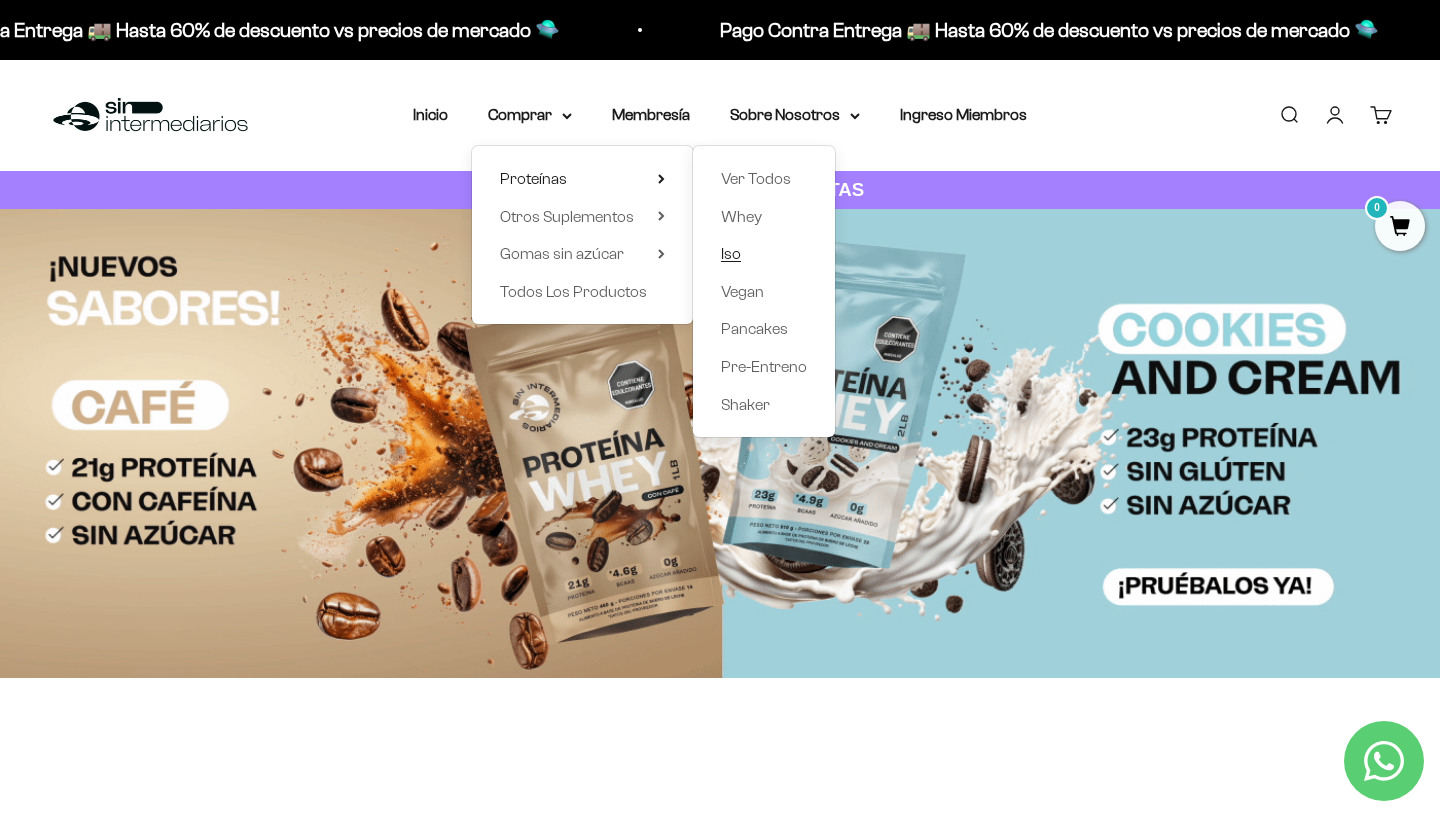 click on "Iso" at bounding box center [731, 253] 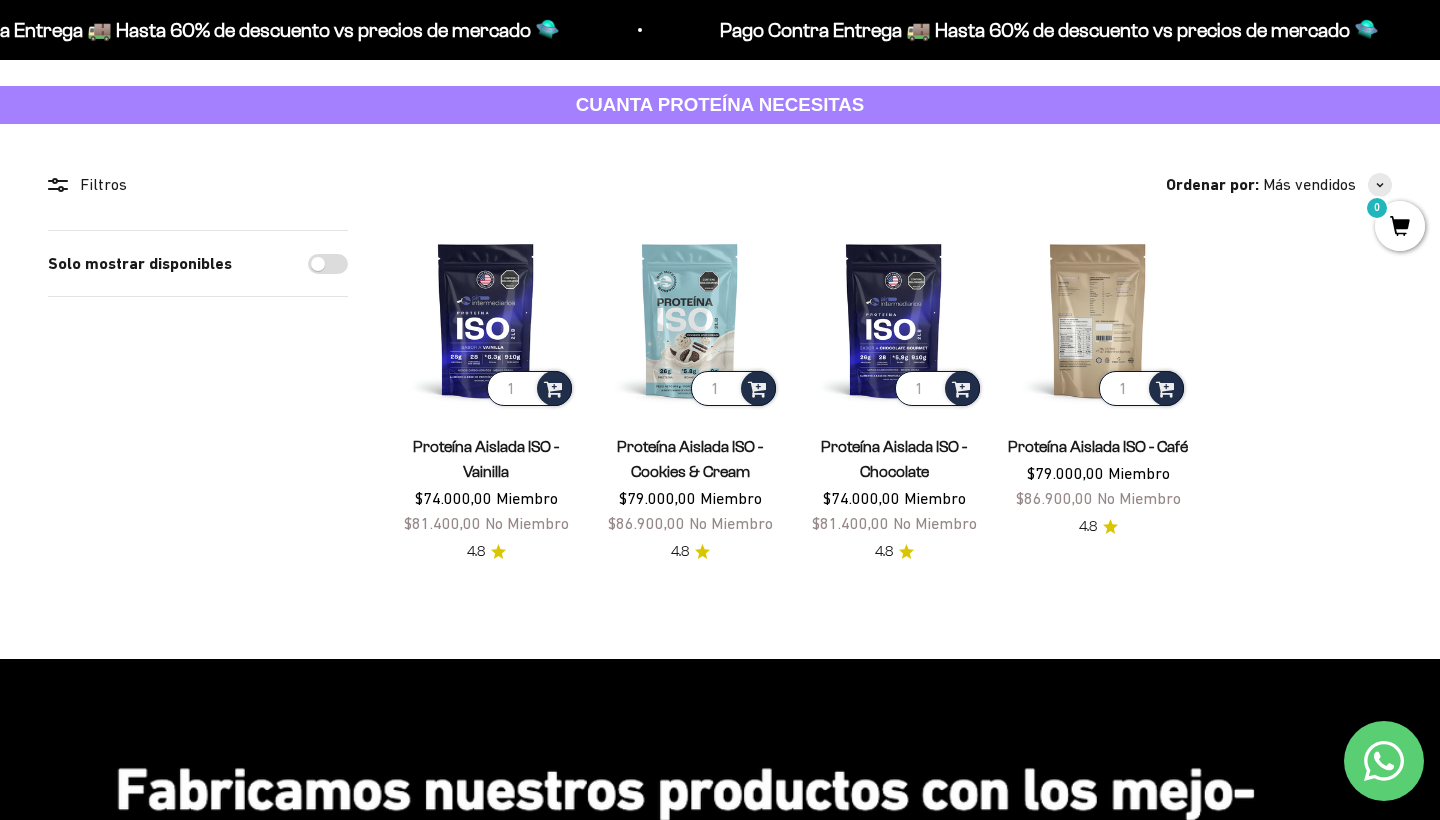 scroll, scrollTop: 100, scrollLeft: 0, axis: vertical 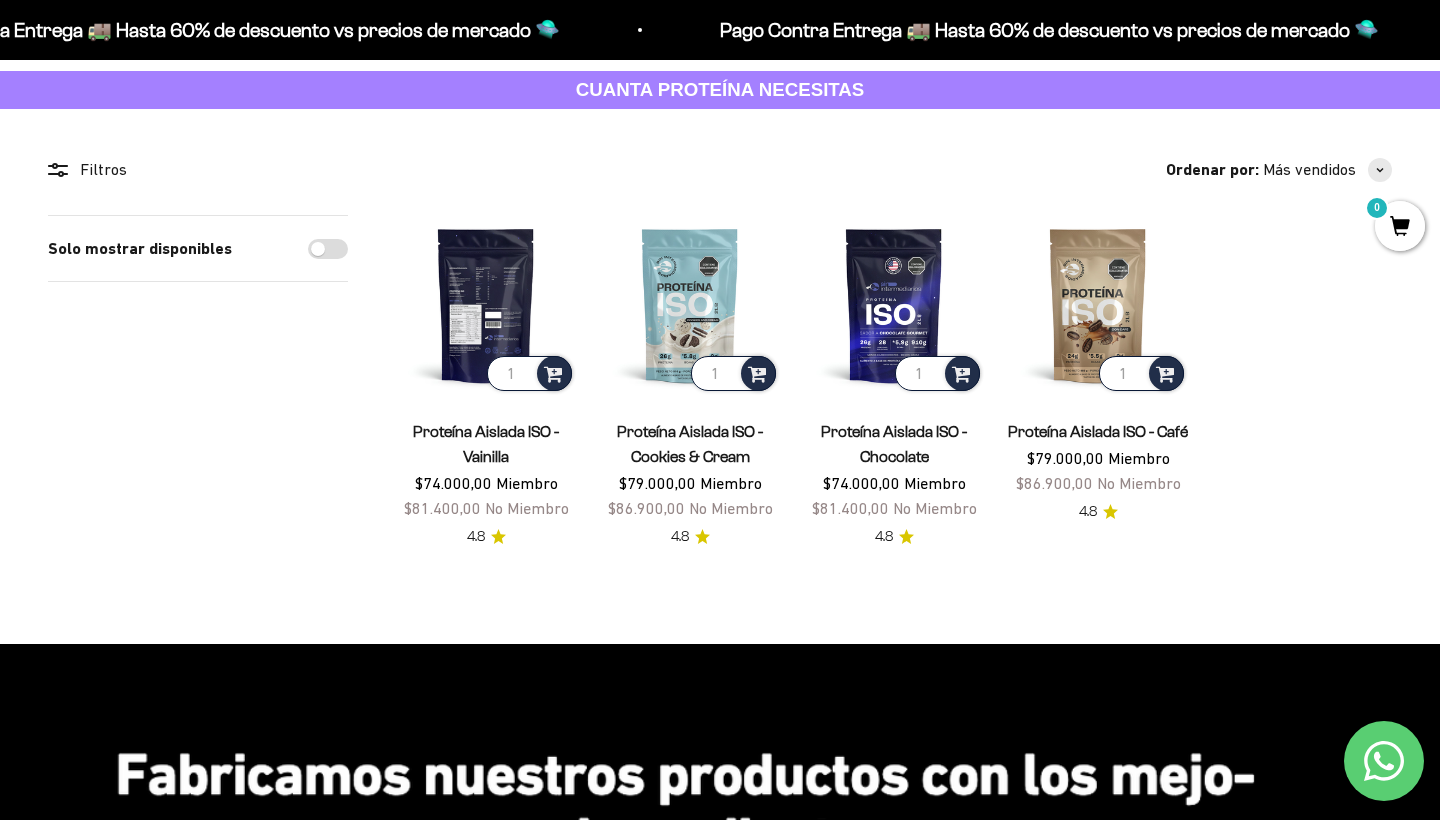 click at bounding box center [486, 305] 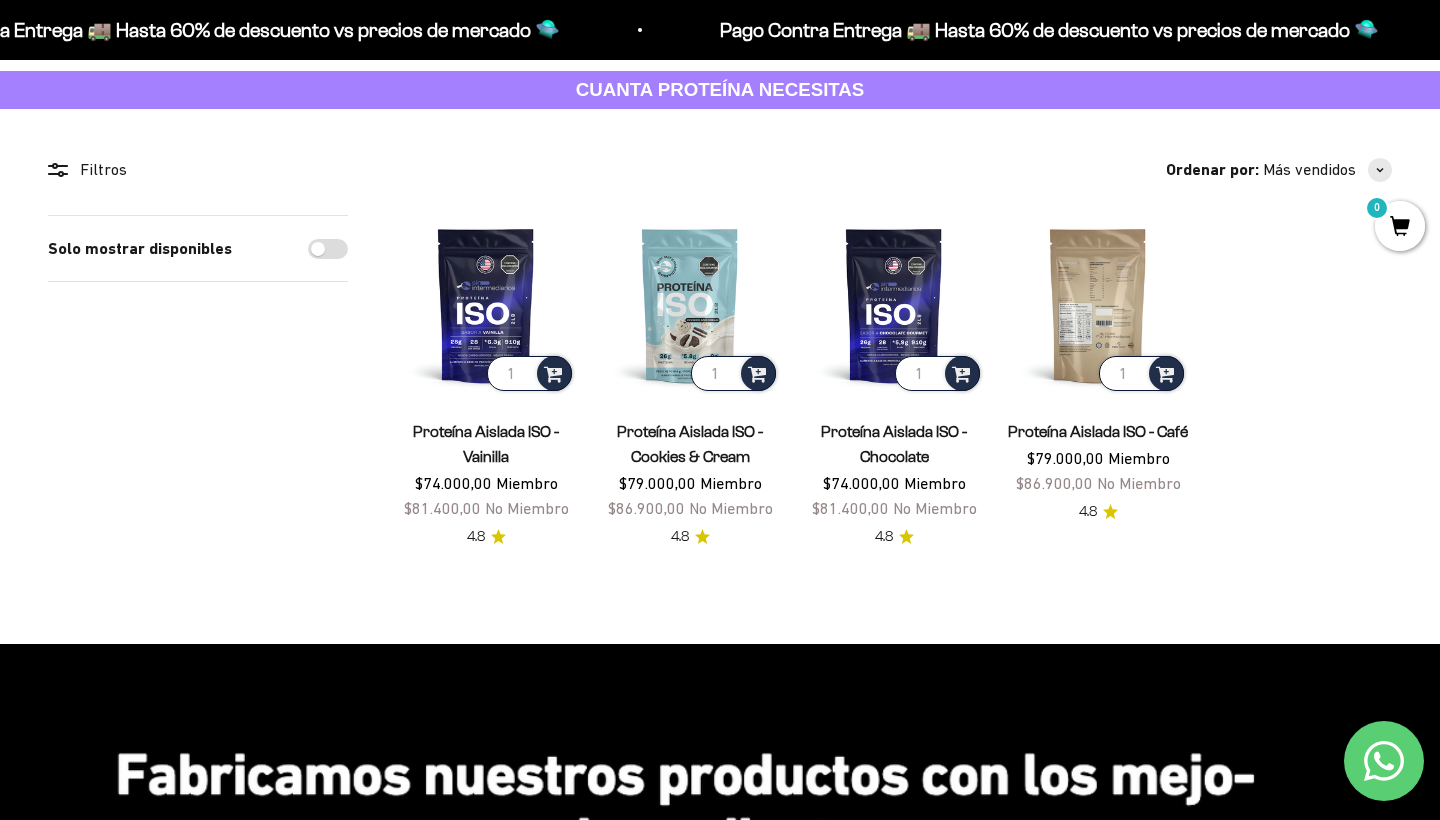 click at bounding box center [1098, 305] 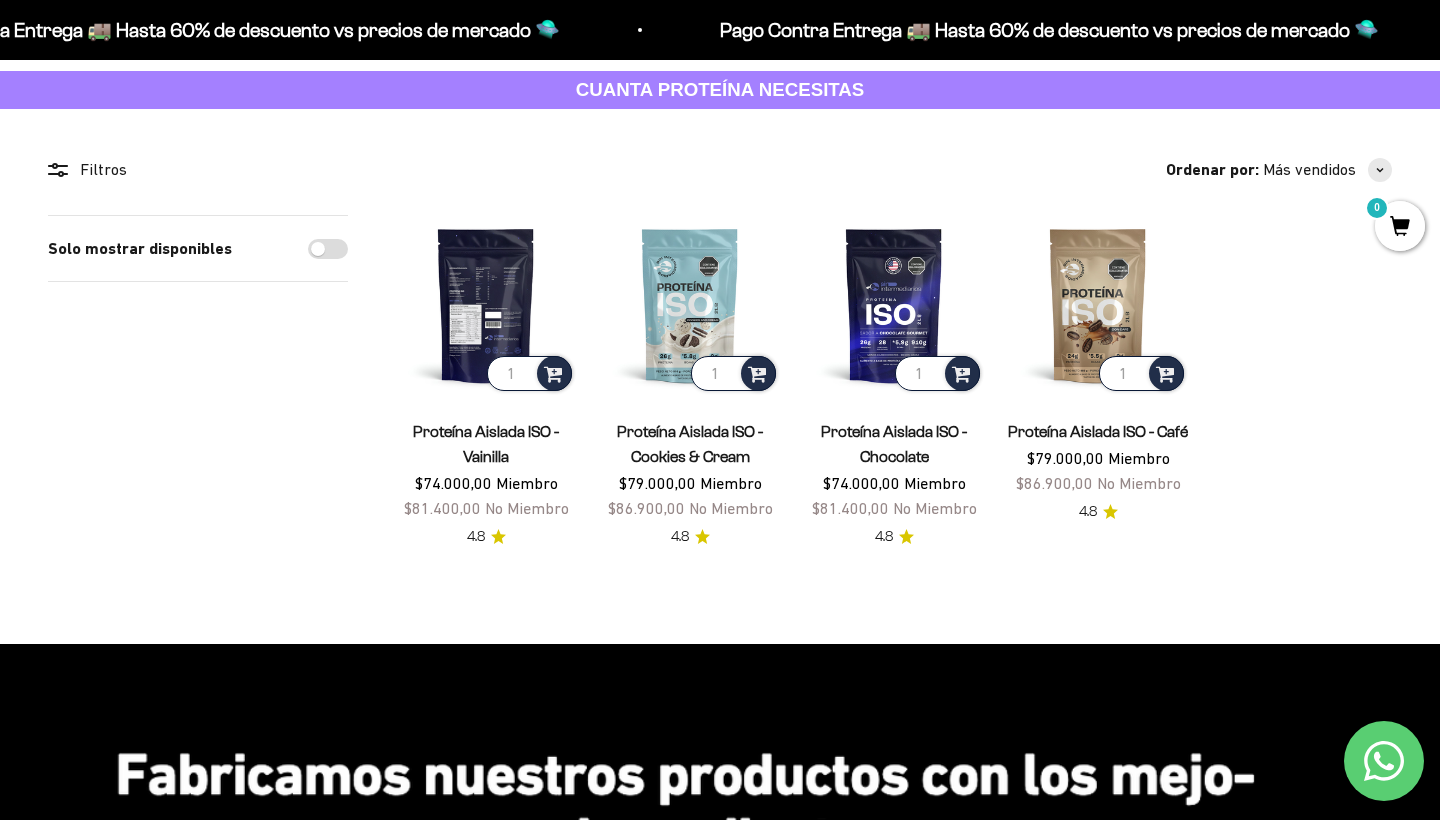 click at bounding box center (486, 305) 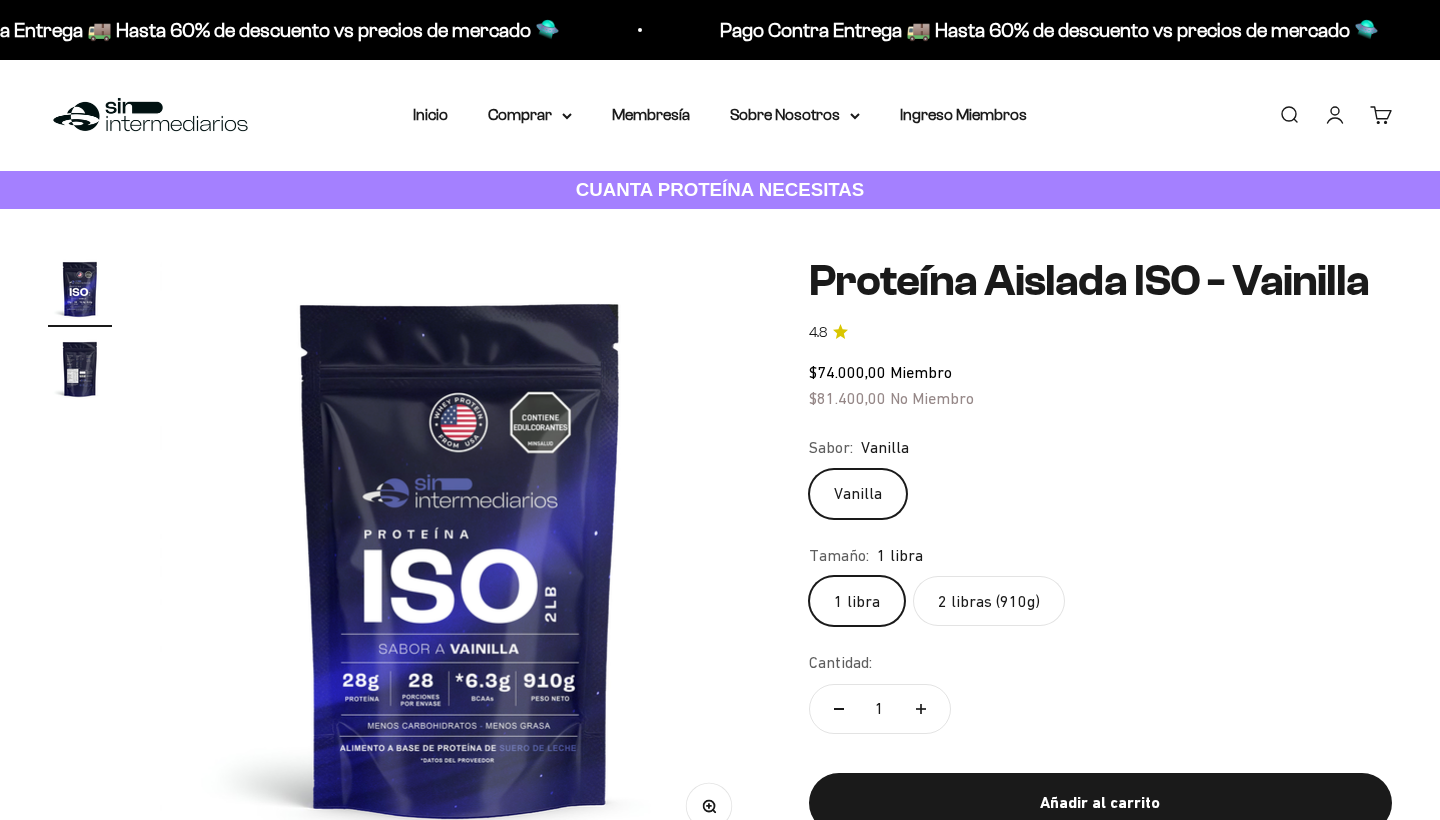 scroll, scrollTop: 0, scrollLeft: 0, axis: both 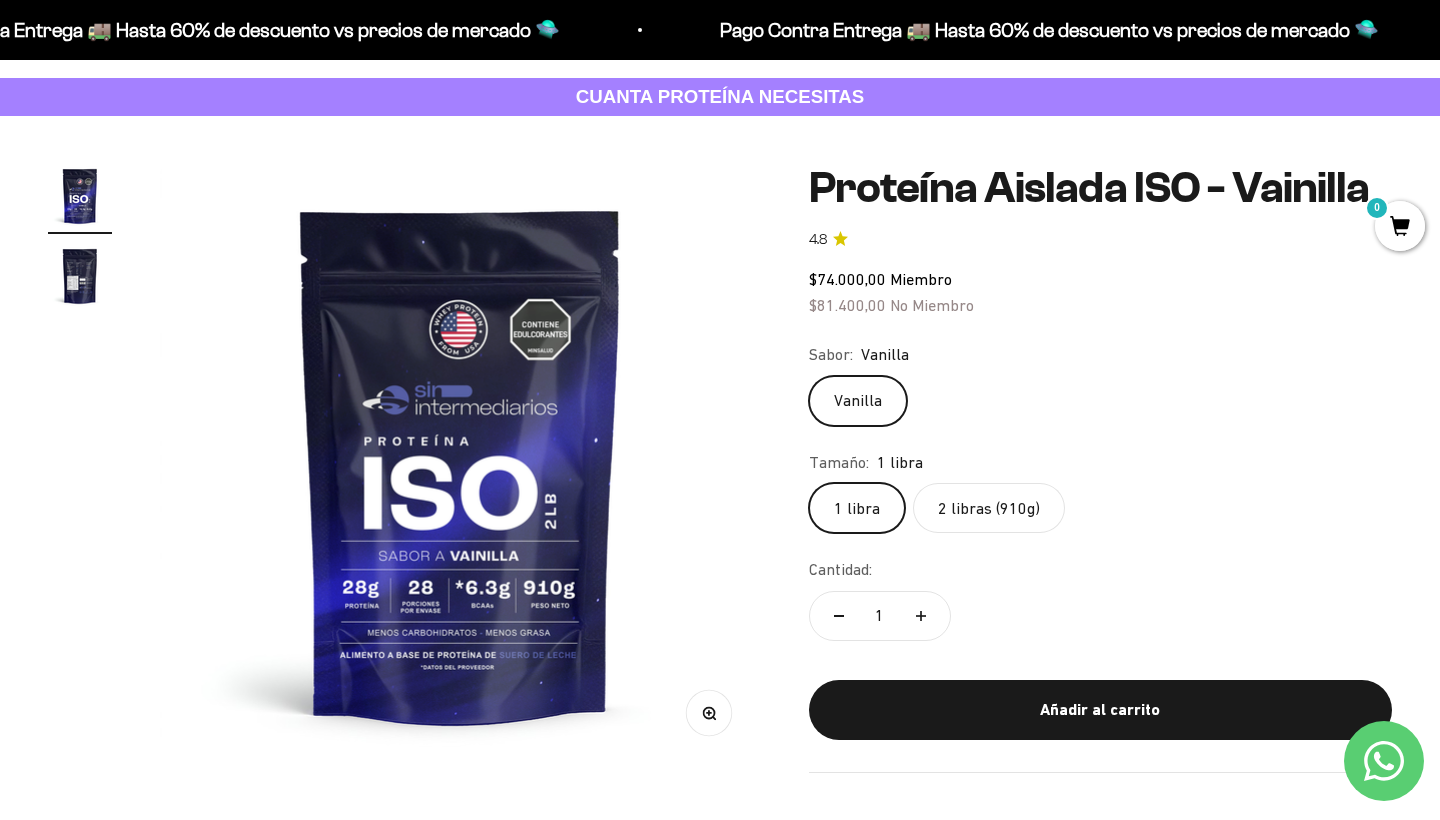 click at bounding box center [460, 464] 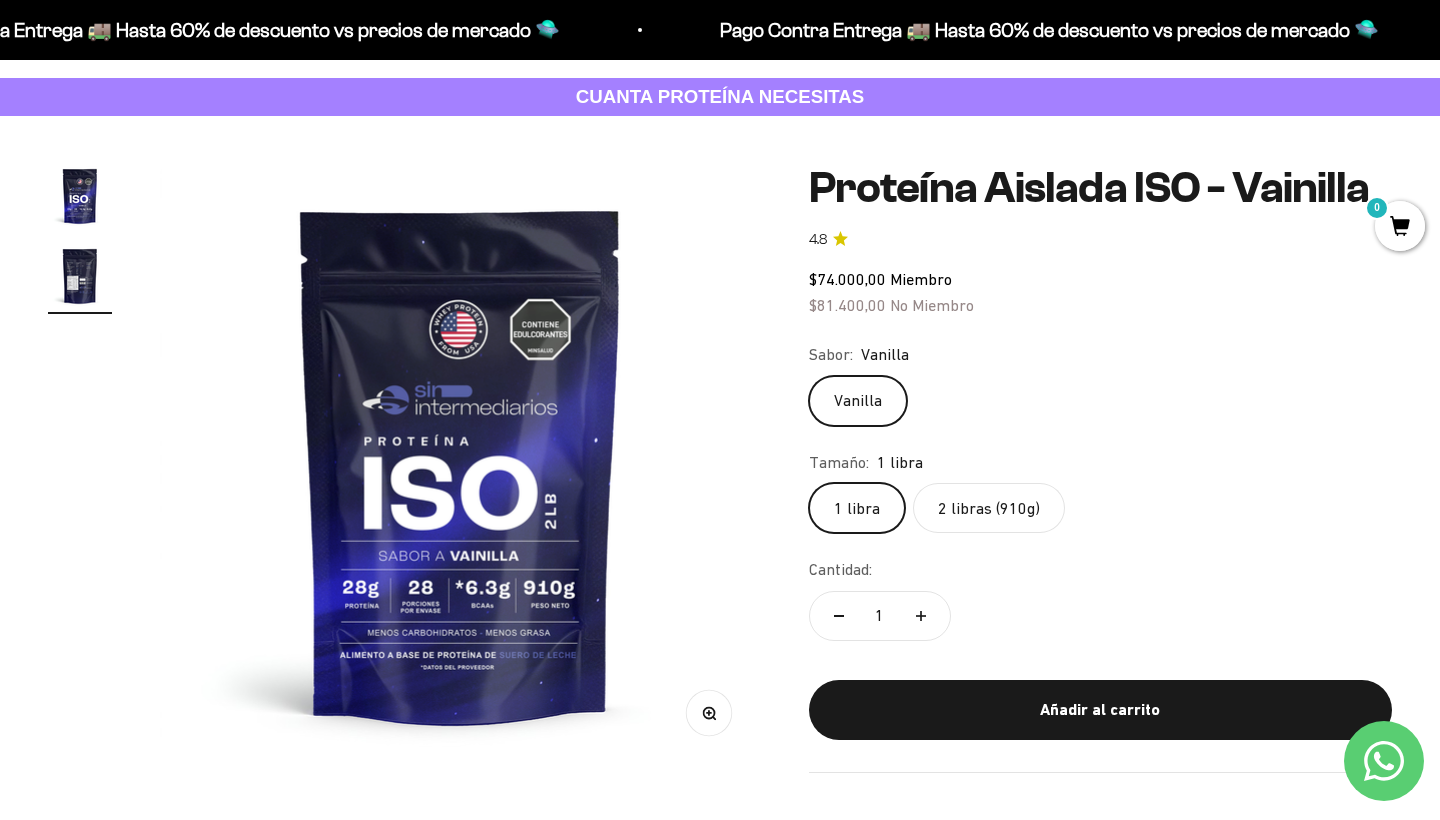 scroll, scrollTop: 0, scrollLeft: 625, axis: horizontal 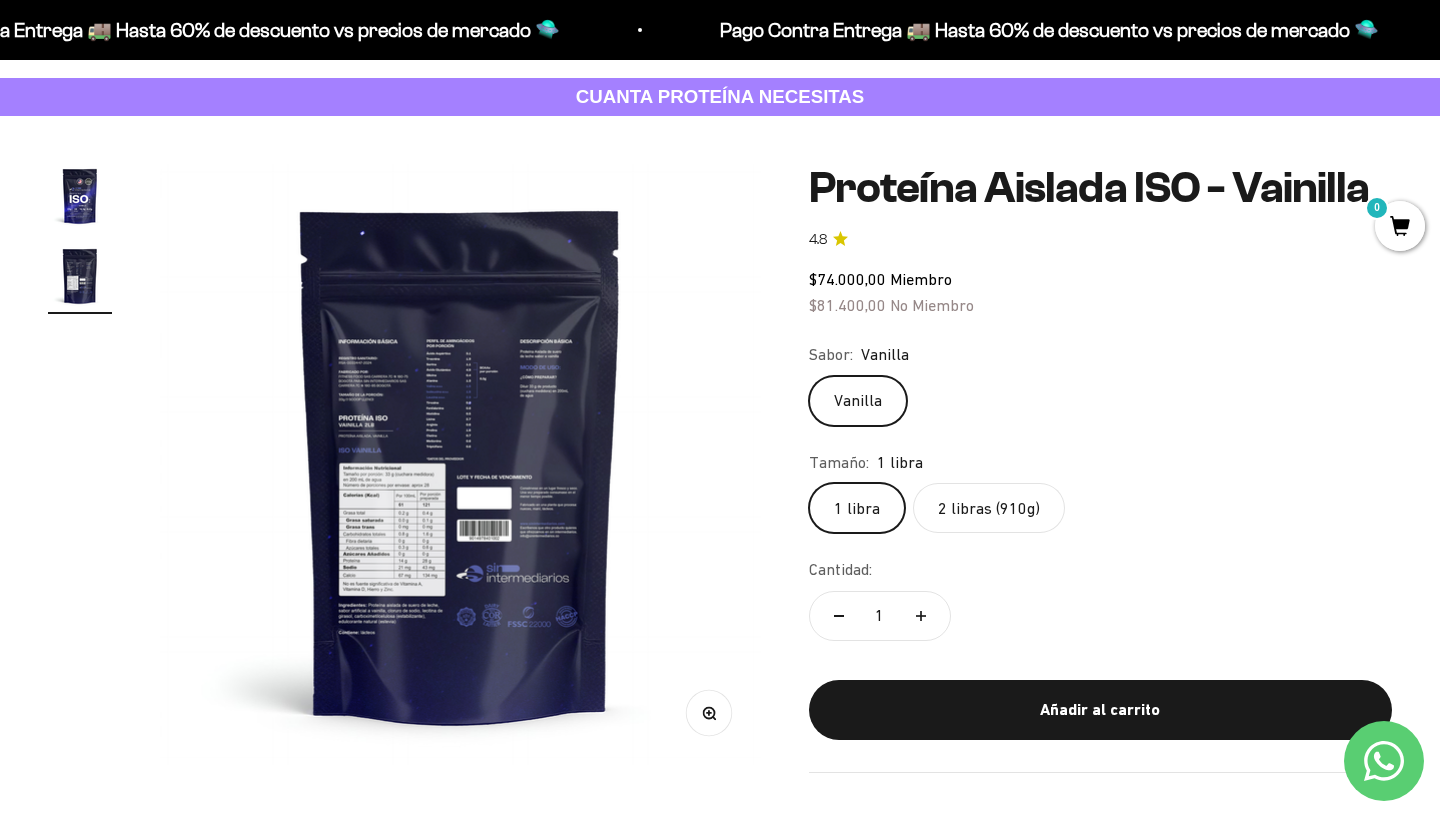 click on "Zoom" at bounding box center (708, 713) 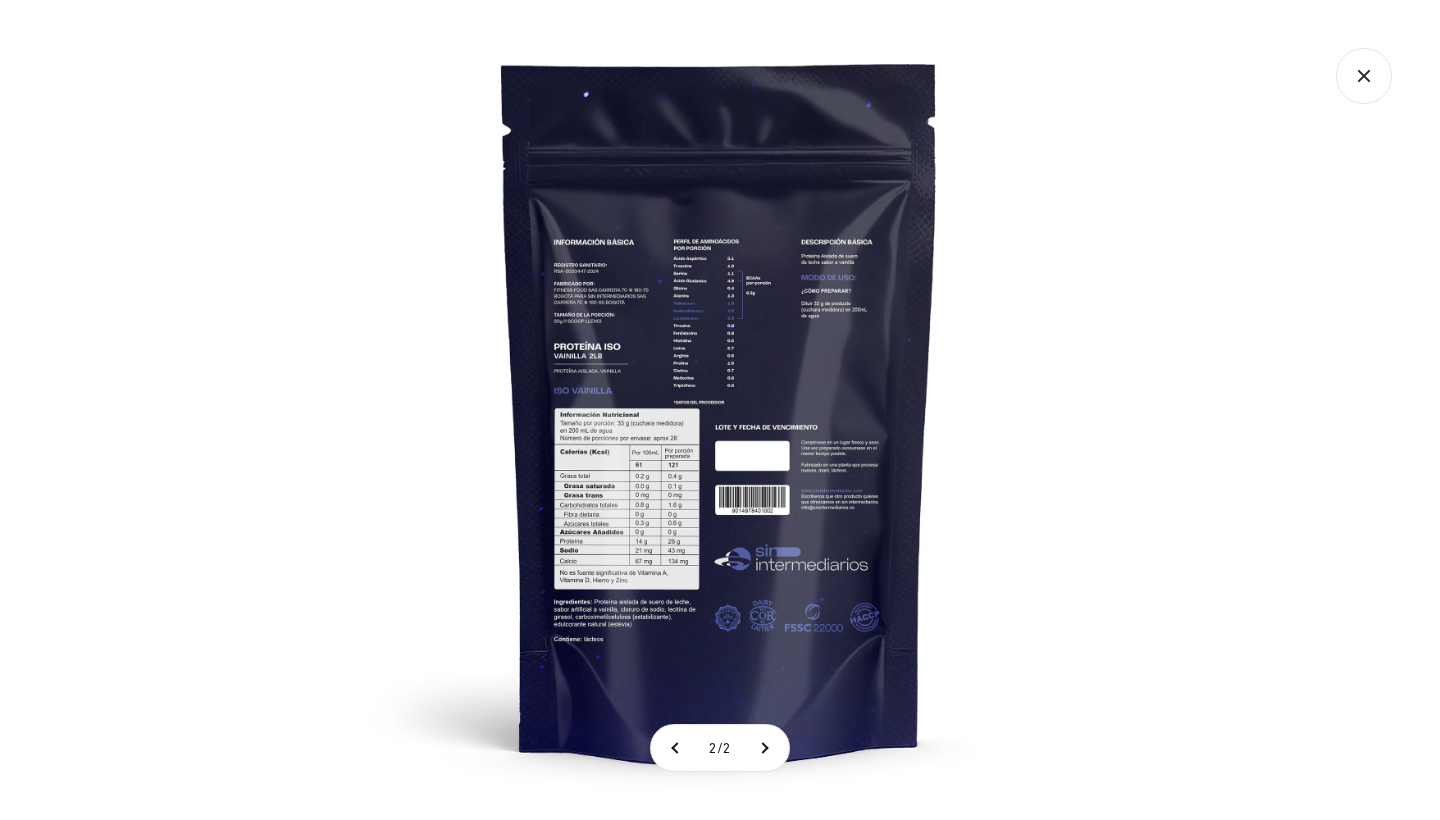 click at bounding box center [720, 410] 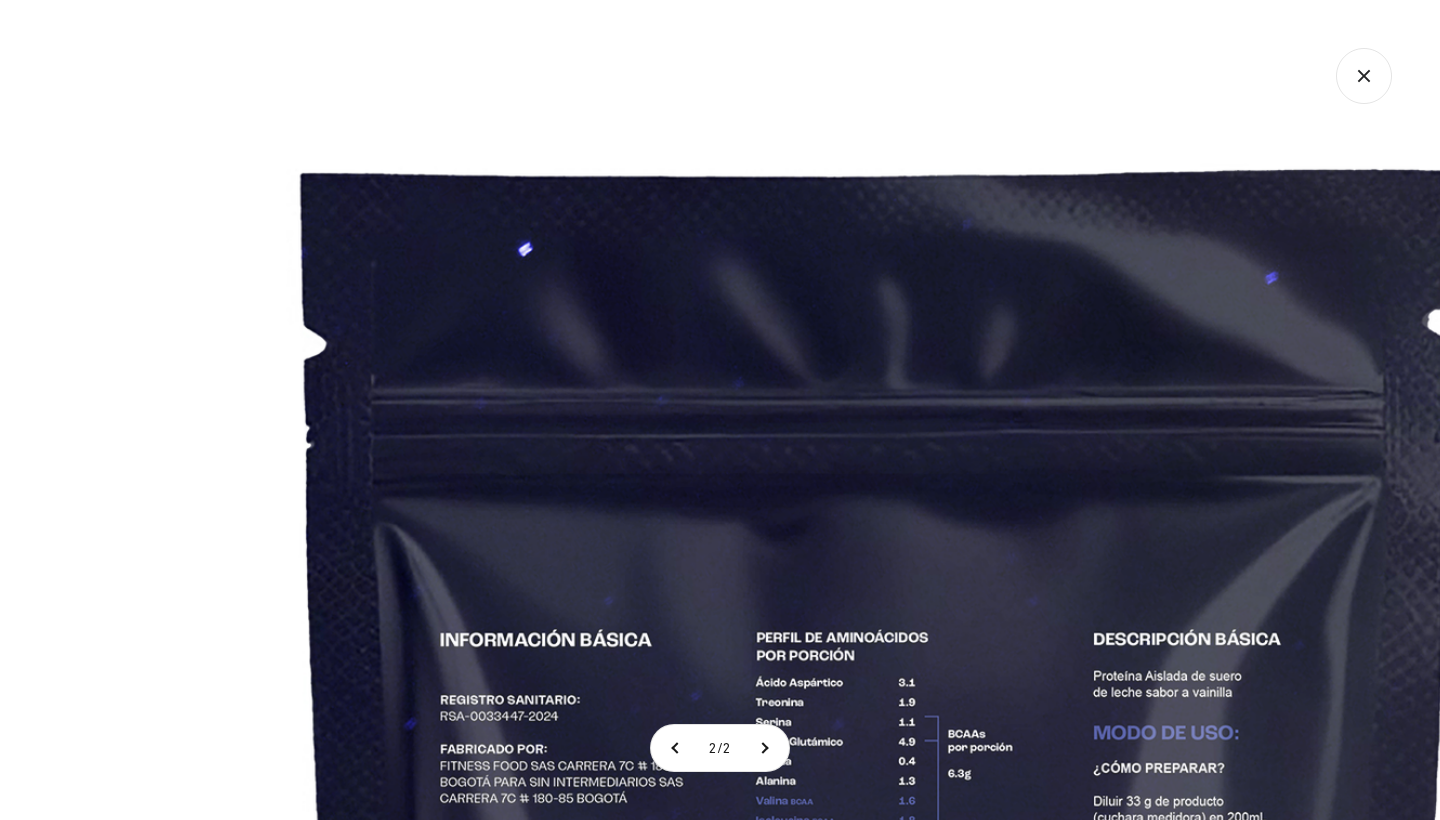click 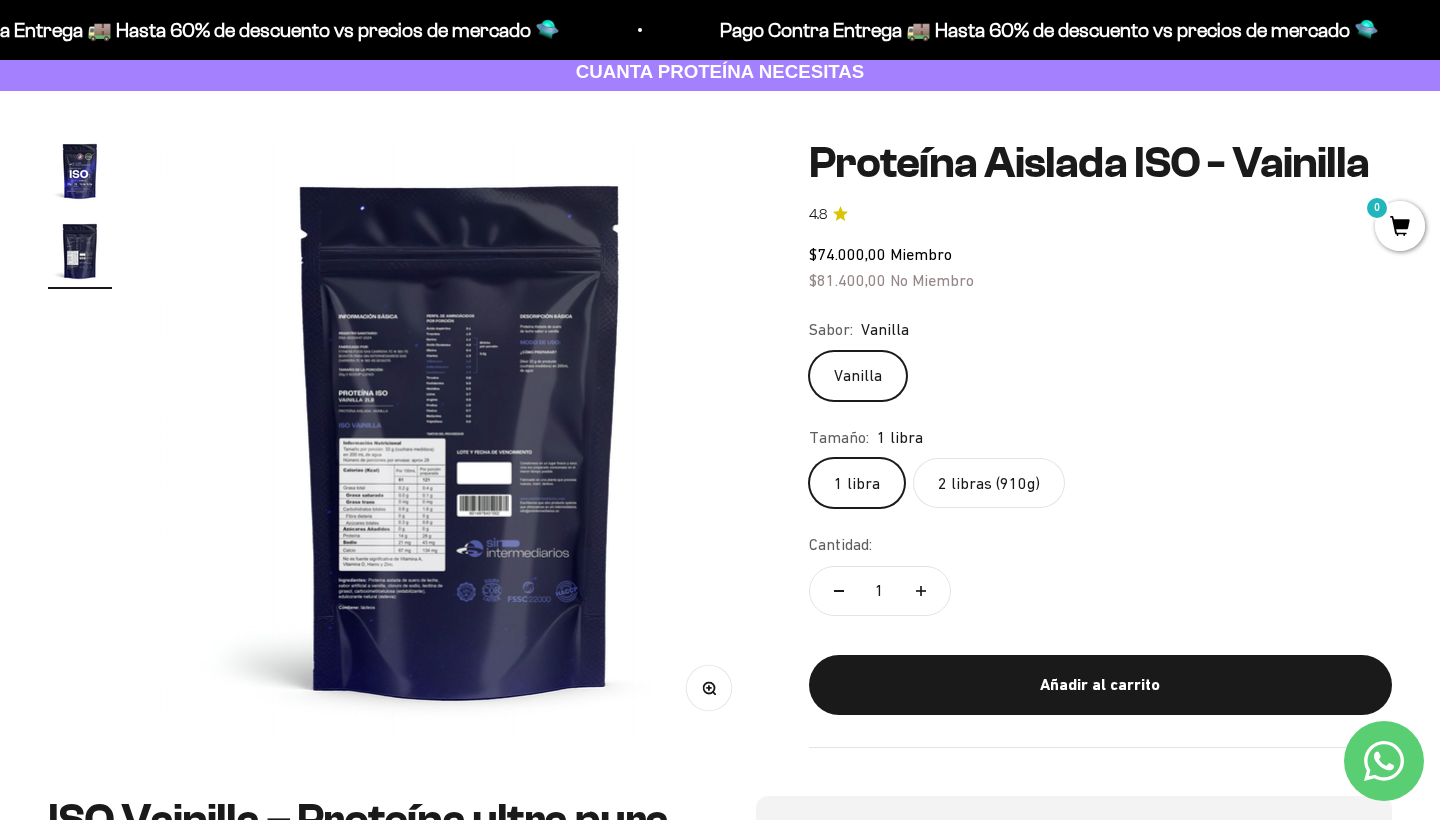scroll, scrollTop: 126, scrollLeft: 0, axis: vertical 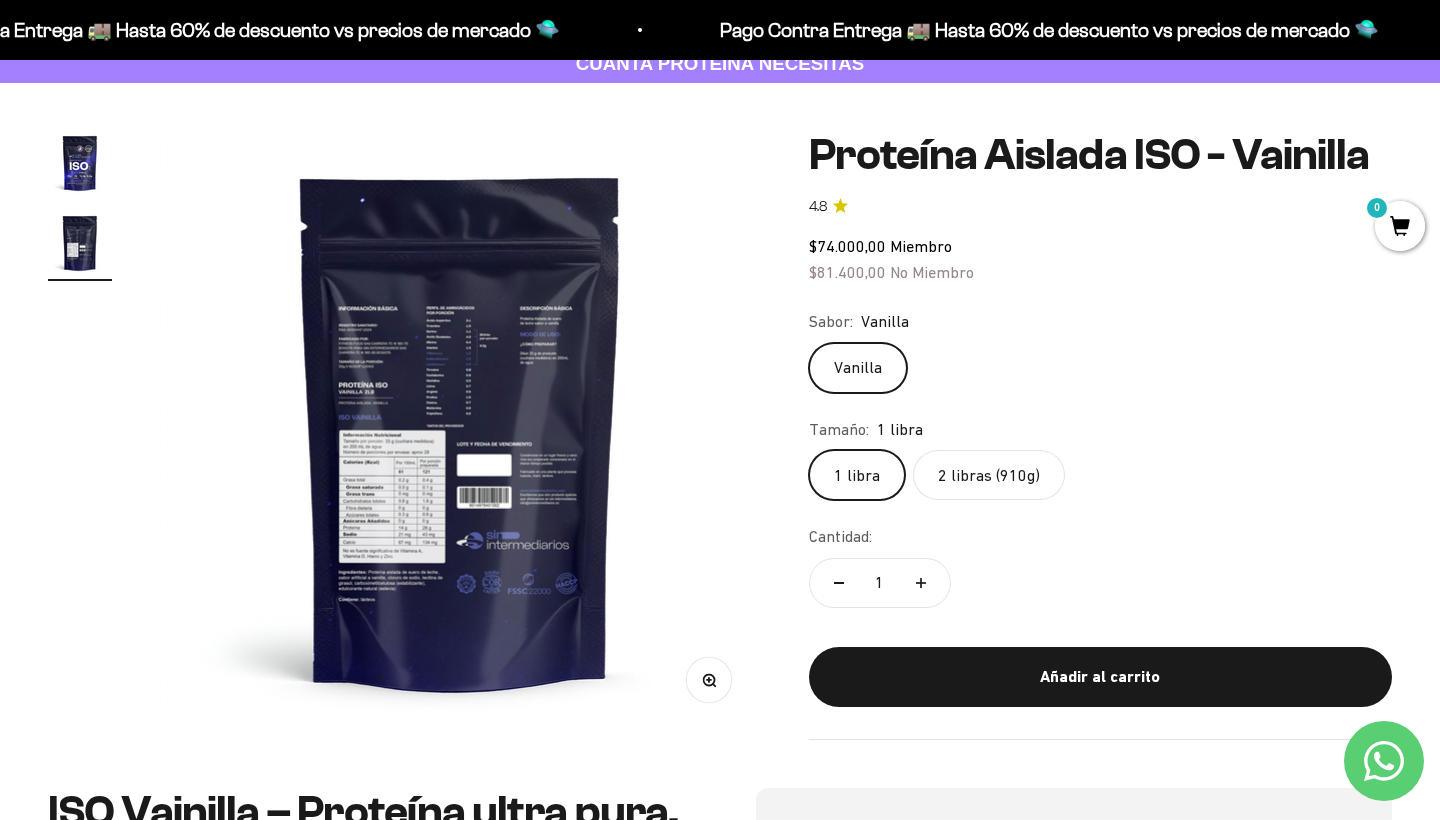 click on "2 libras (910g)" 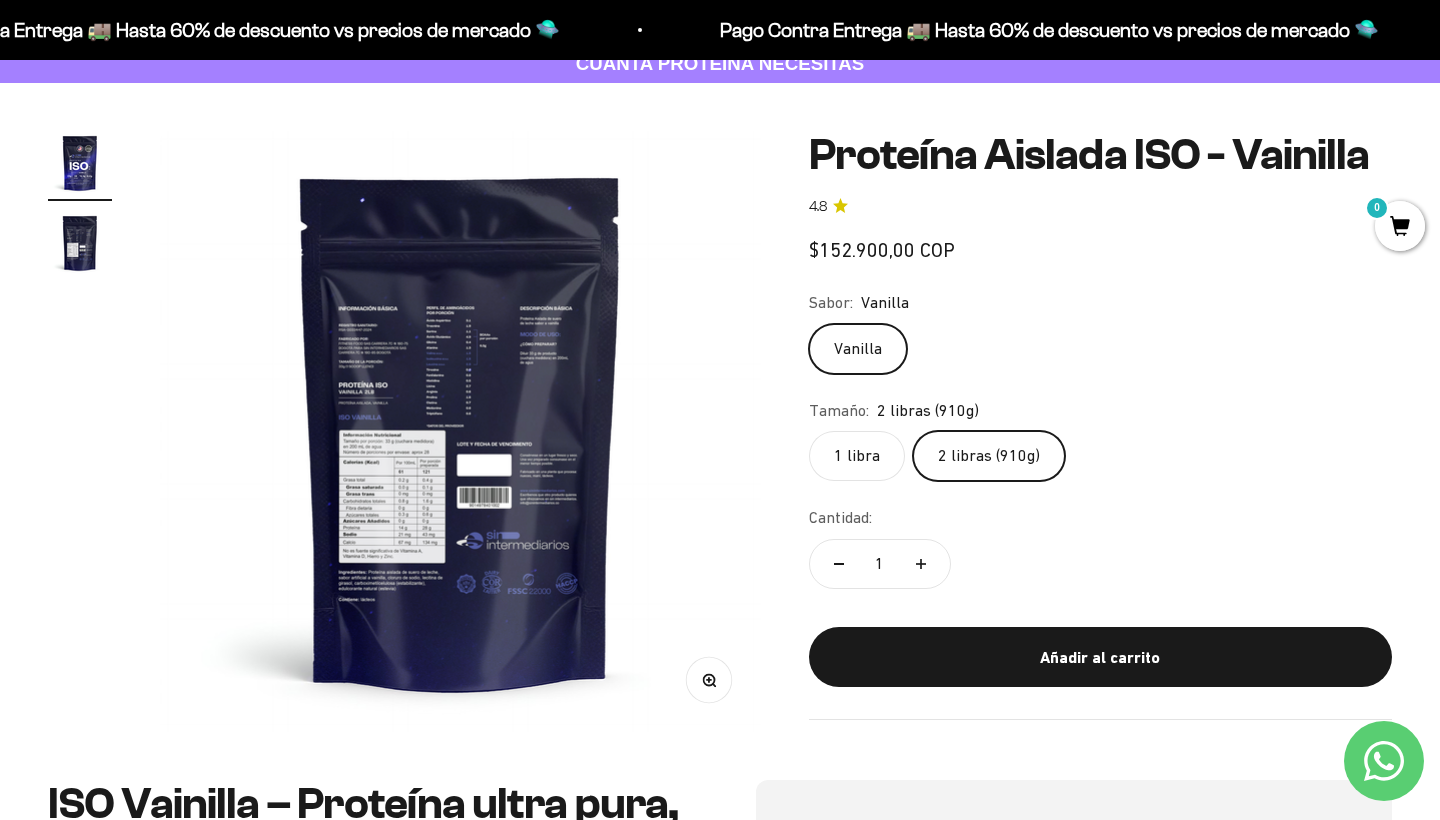 scroll, scrollTop: 0, scrollLeft: 0, axis: both 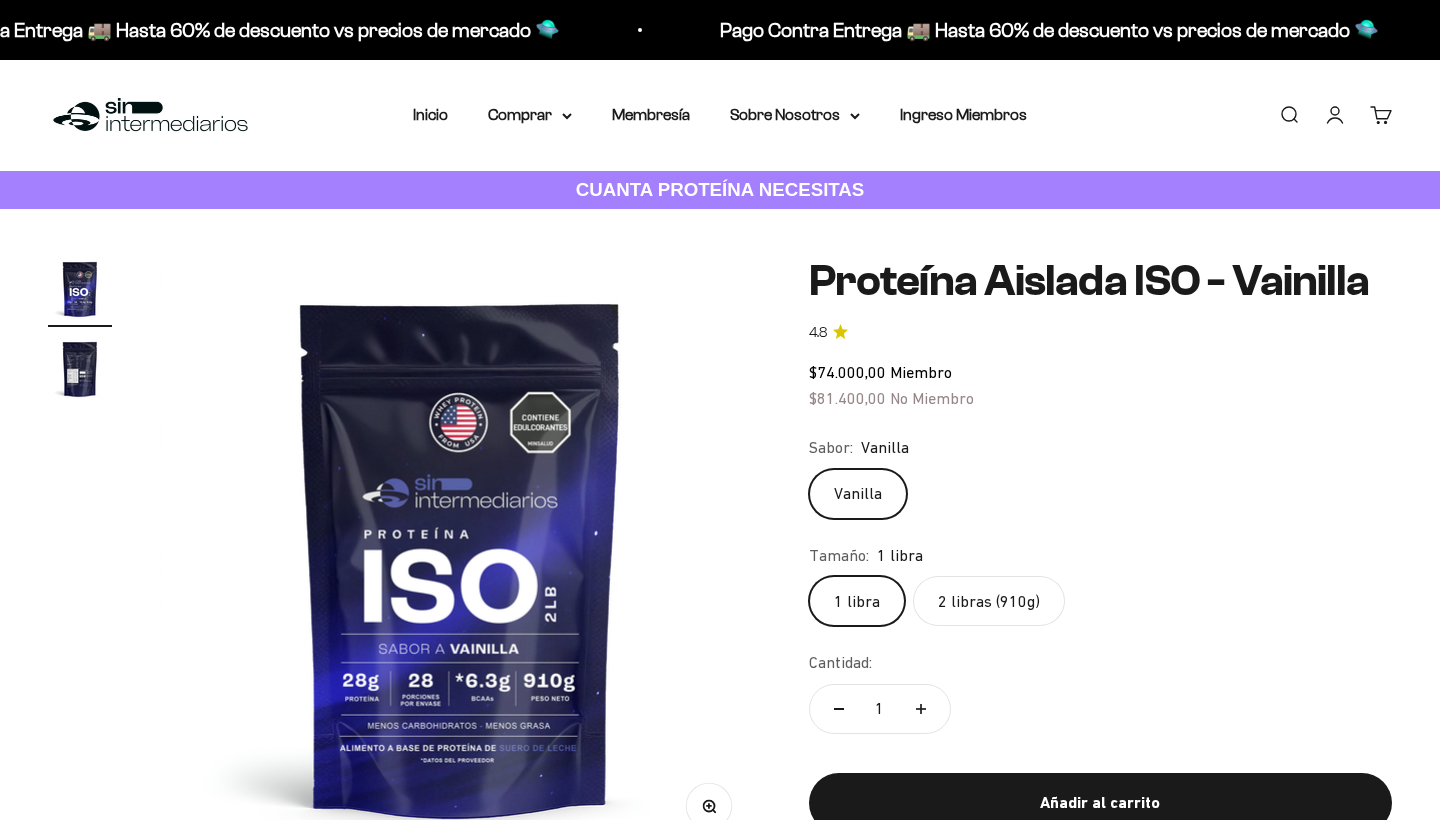 click on "2 libras (910g)" 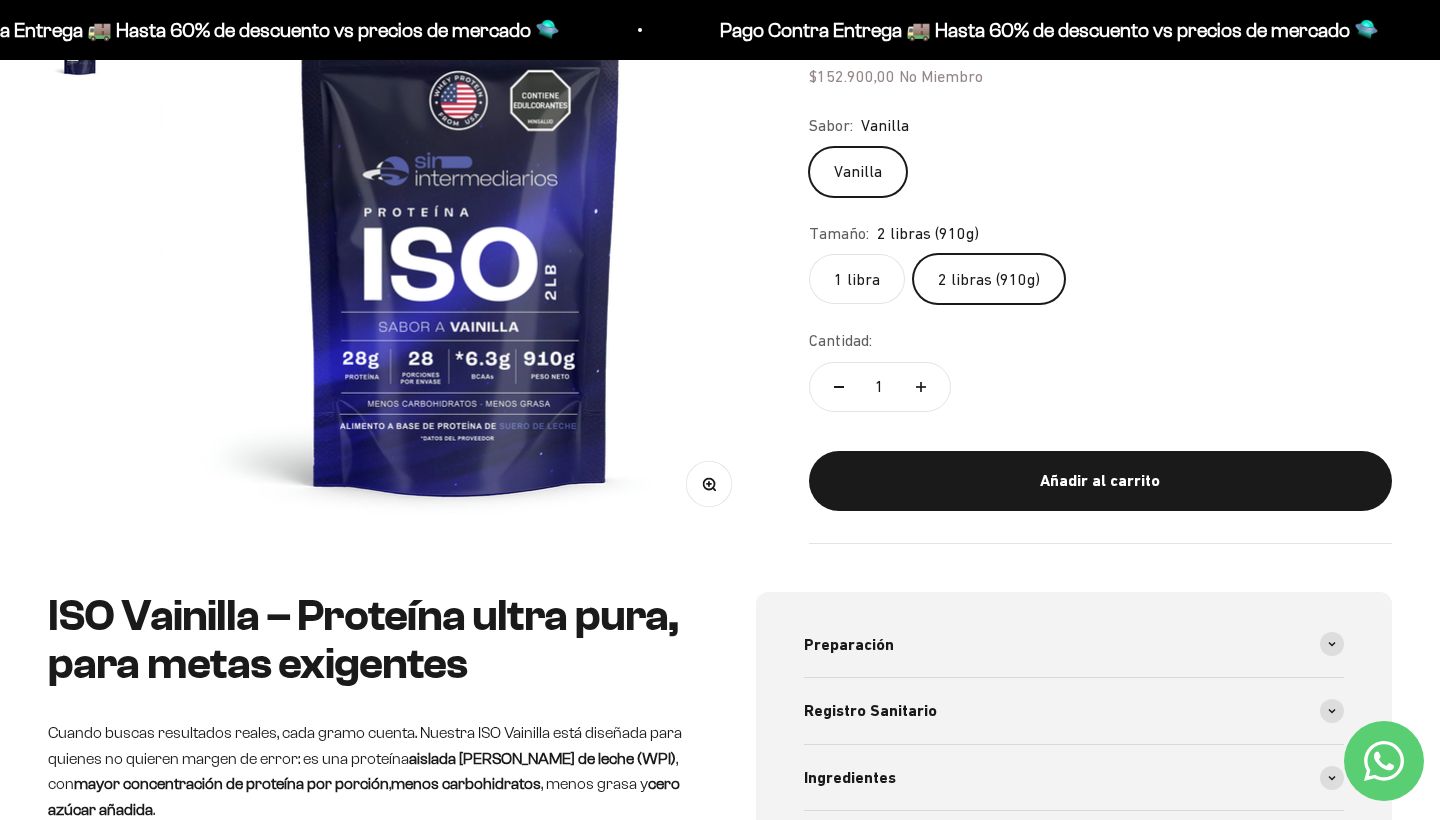 scroll, scrollTop: 374, scrollLeft: 0, axis: vertical 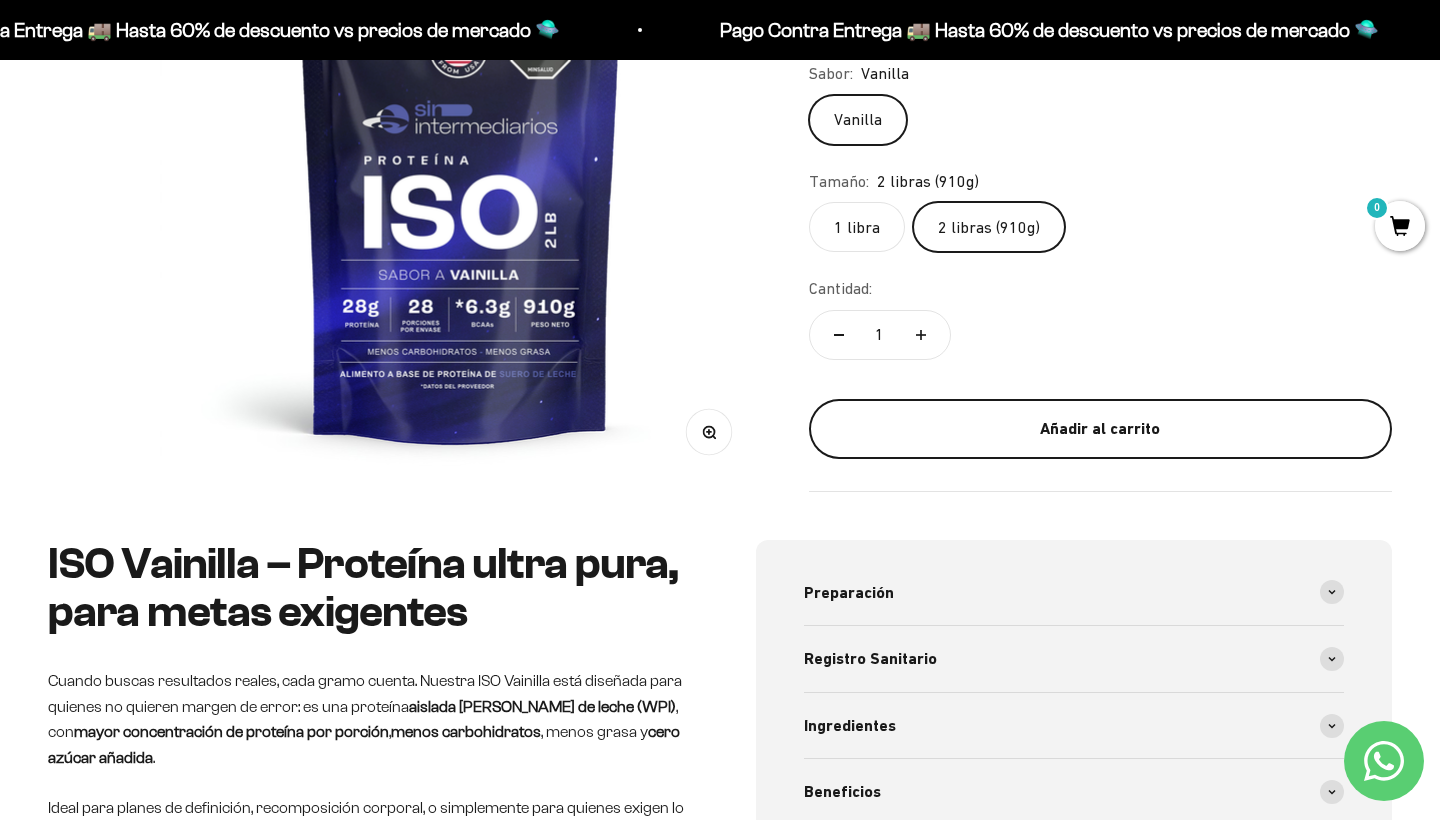 click on "Añadir al carrito" at bounding box center (1100, 429) 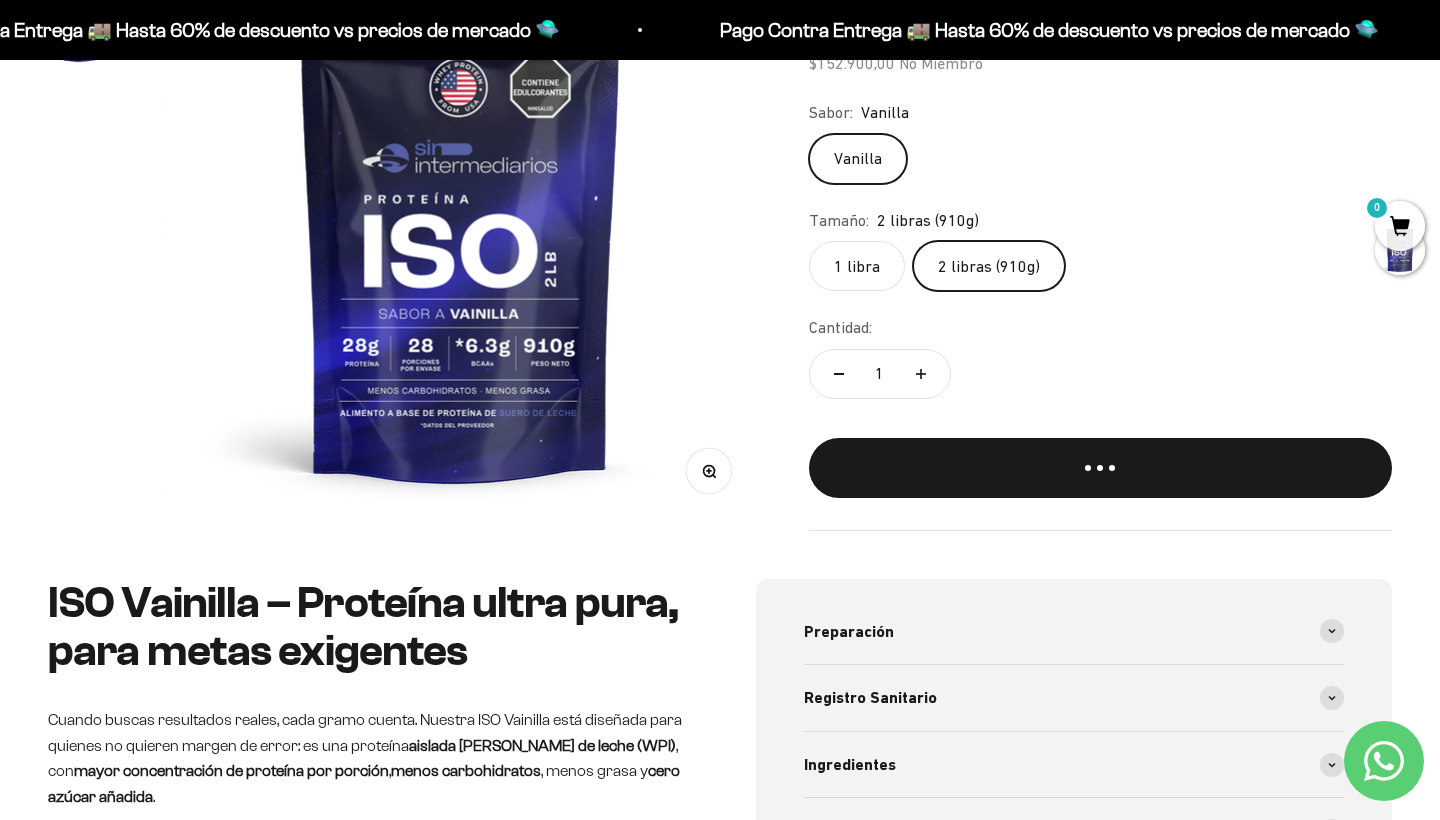 scroll, scrollTop: 326, scrollLeft: 0, axis: vertical 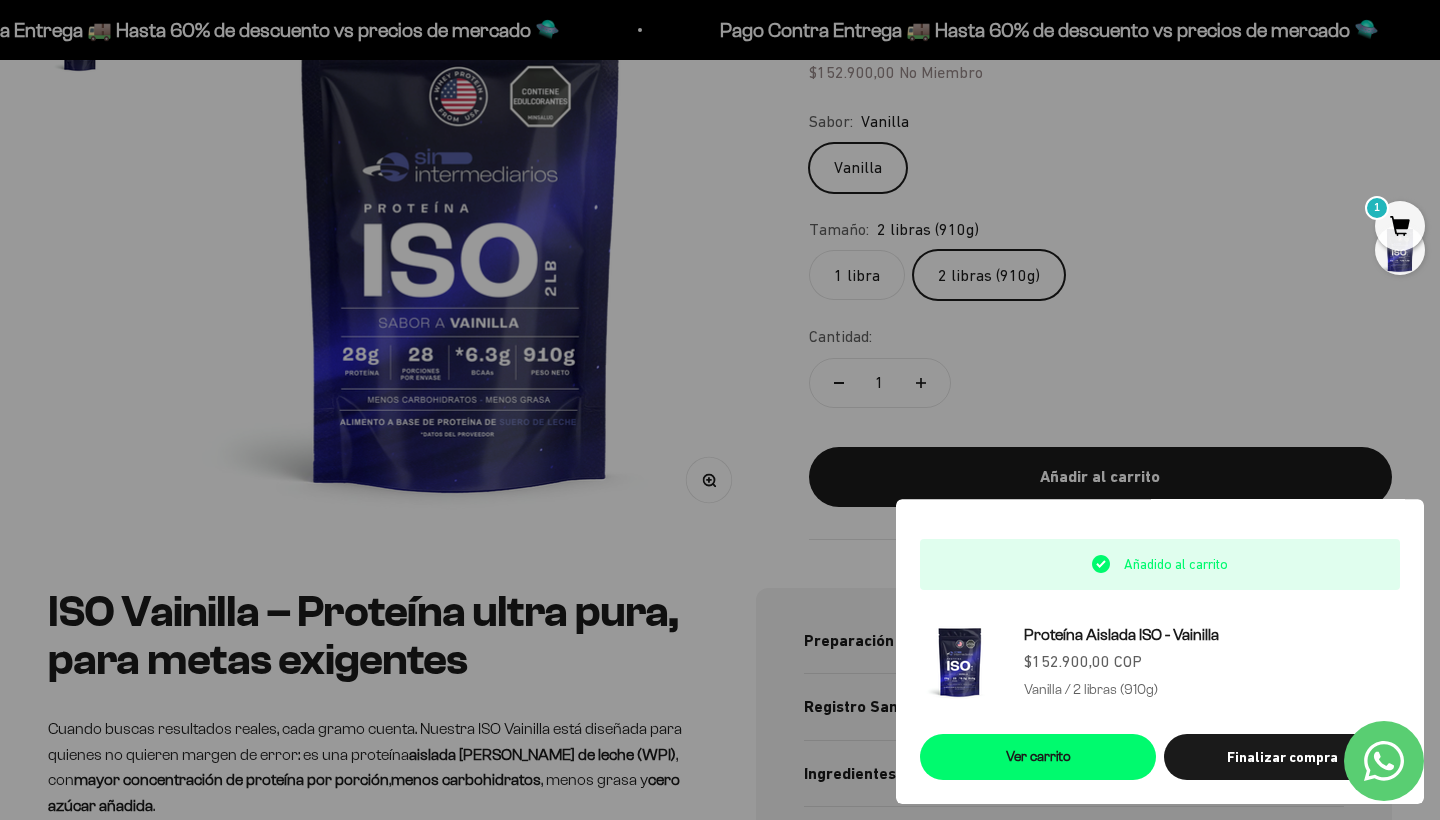 click at bounding box center [720, 410] 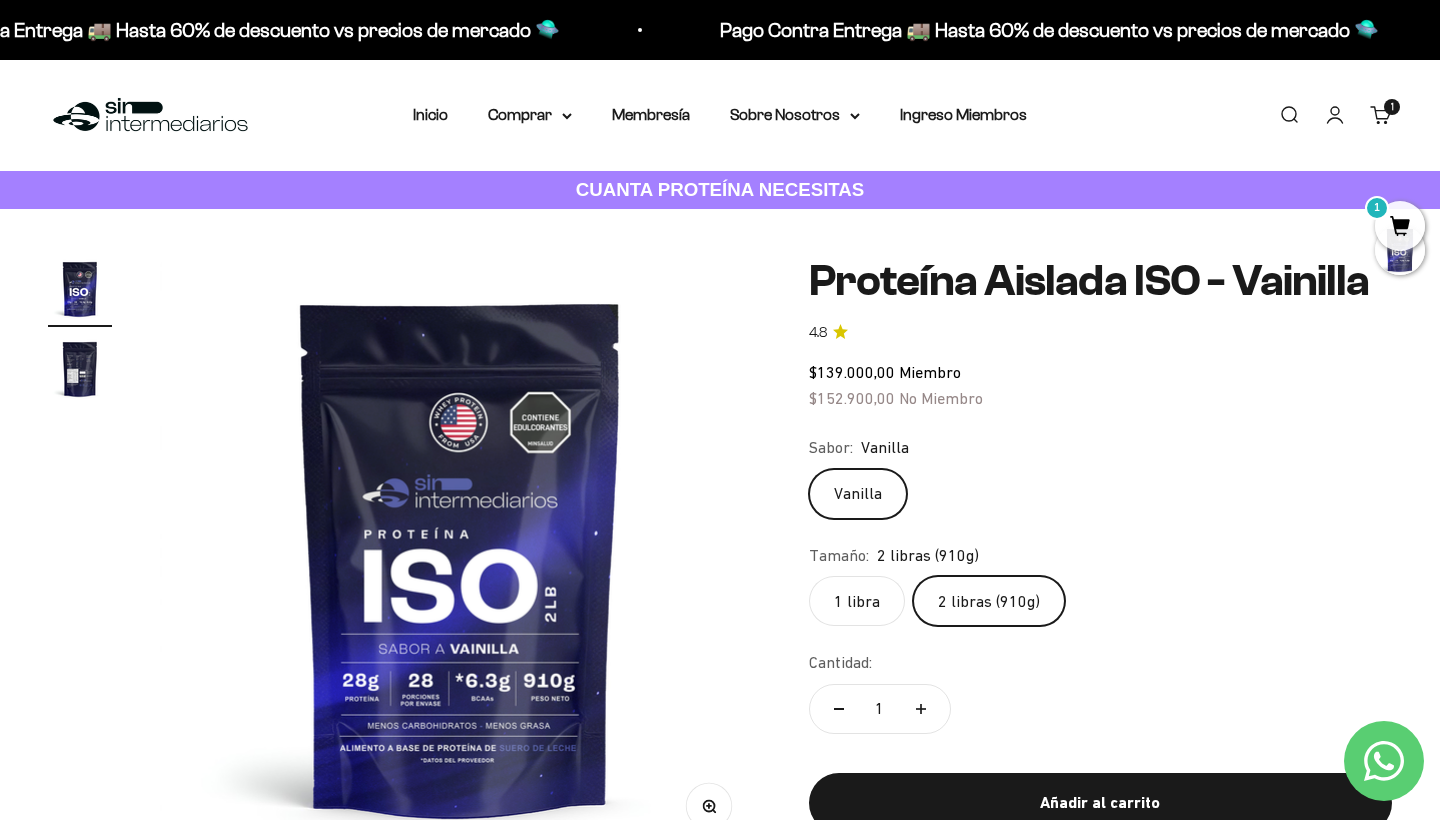 scroll, scrollTop: 0, scrollLeft: 0, axis: both 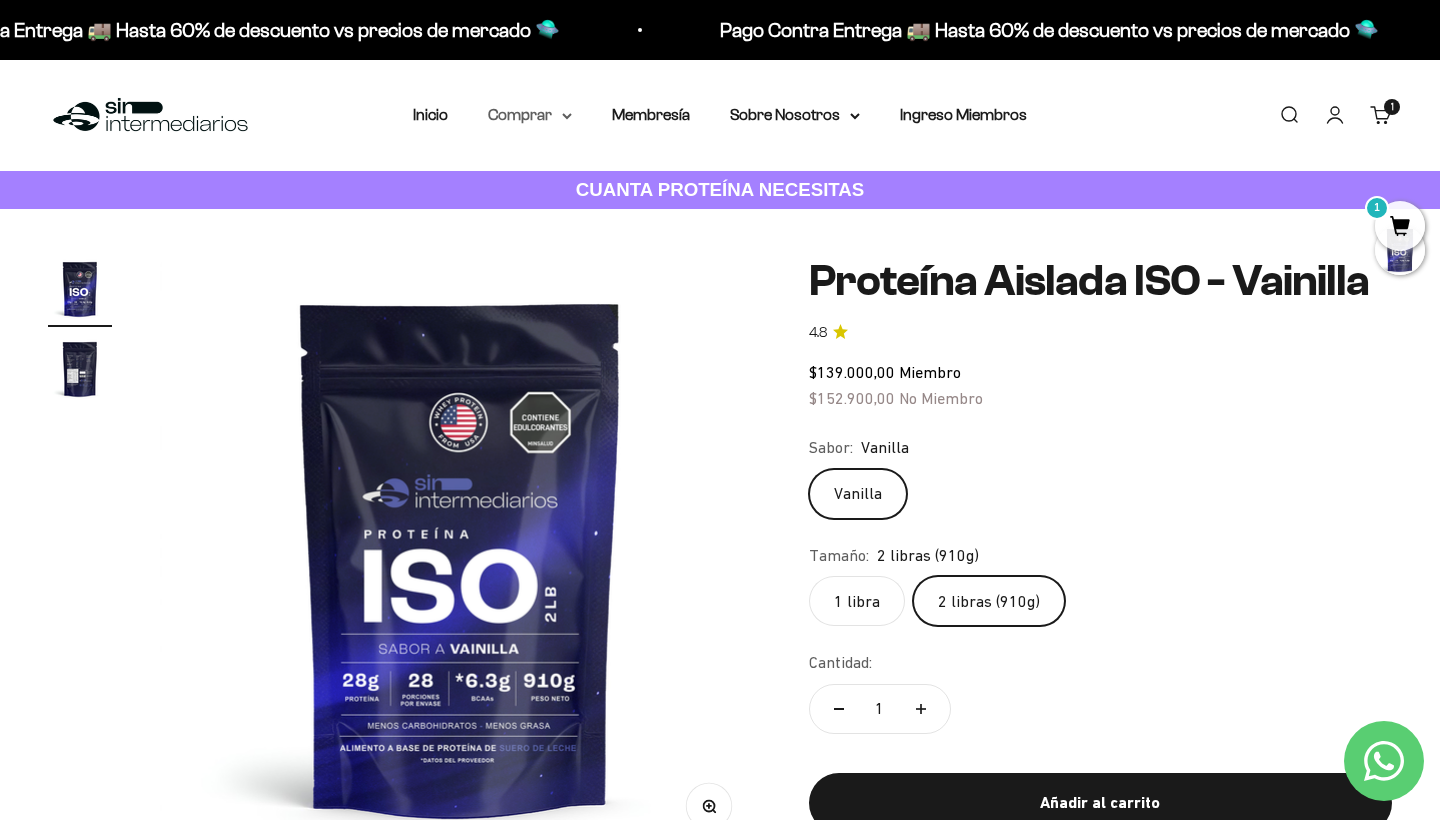 click on "Comprar" at bounding box center [530, 115] 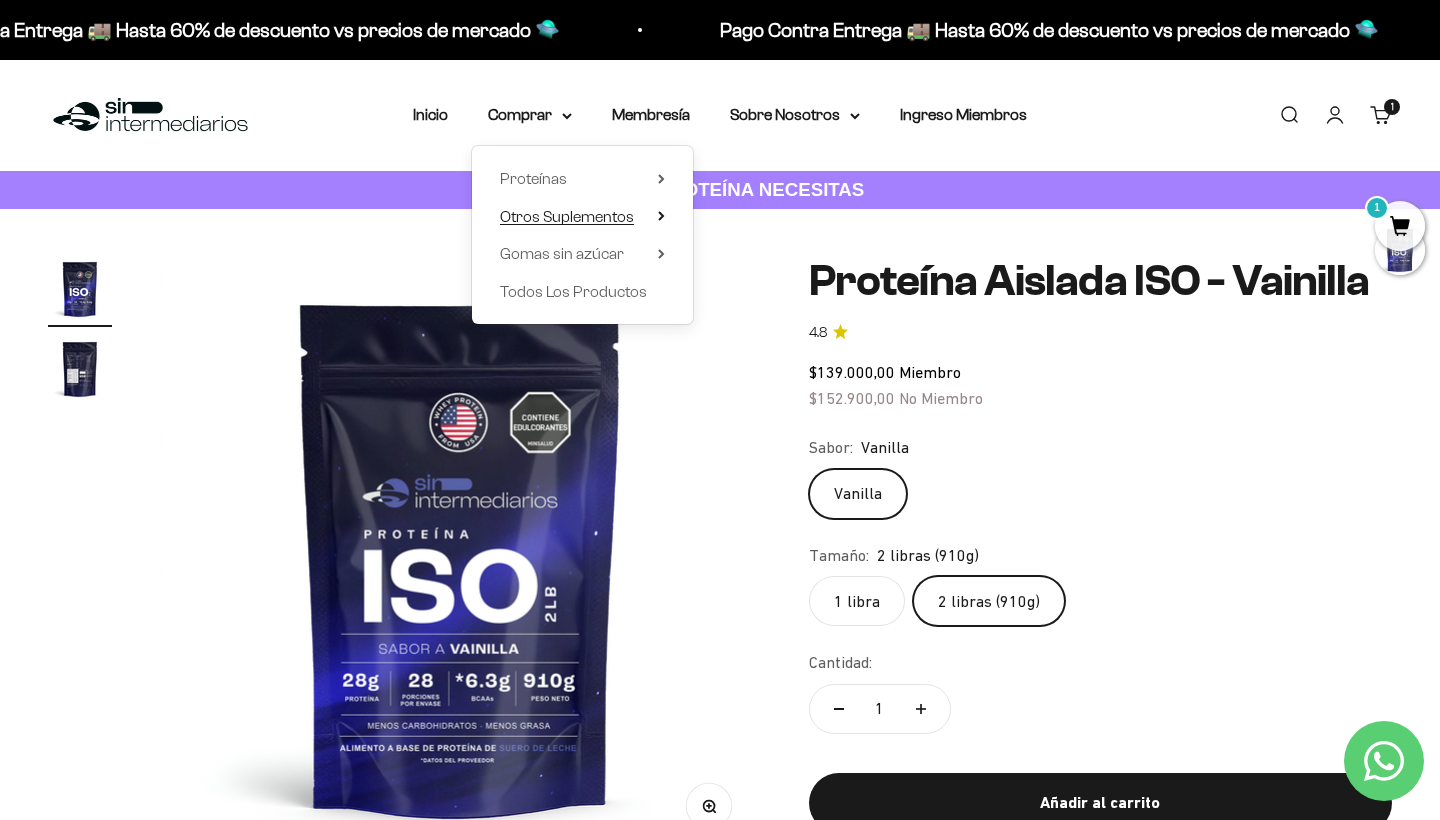 click on "Otros Suplementos" at bounding box center (582, 217) 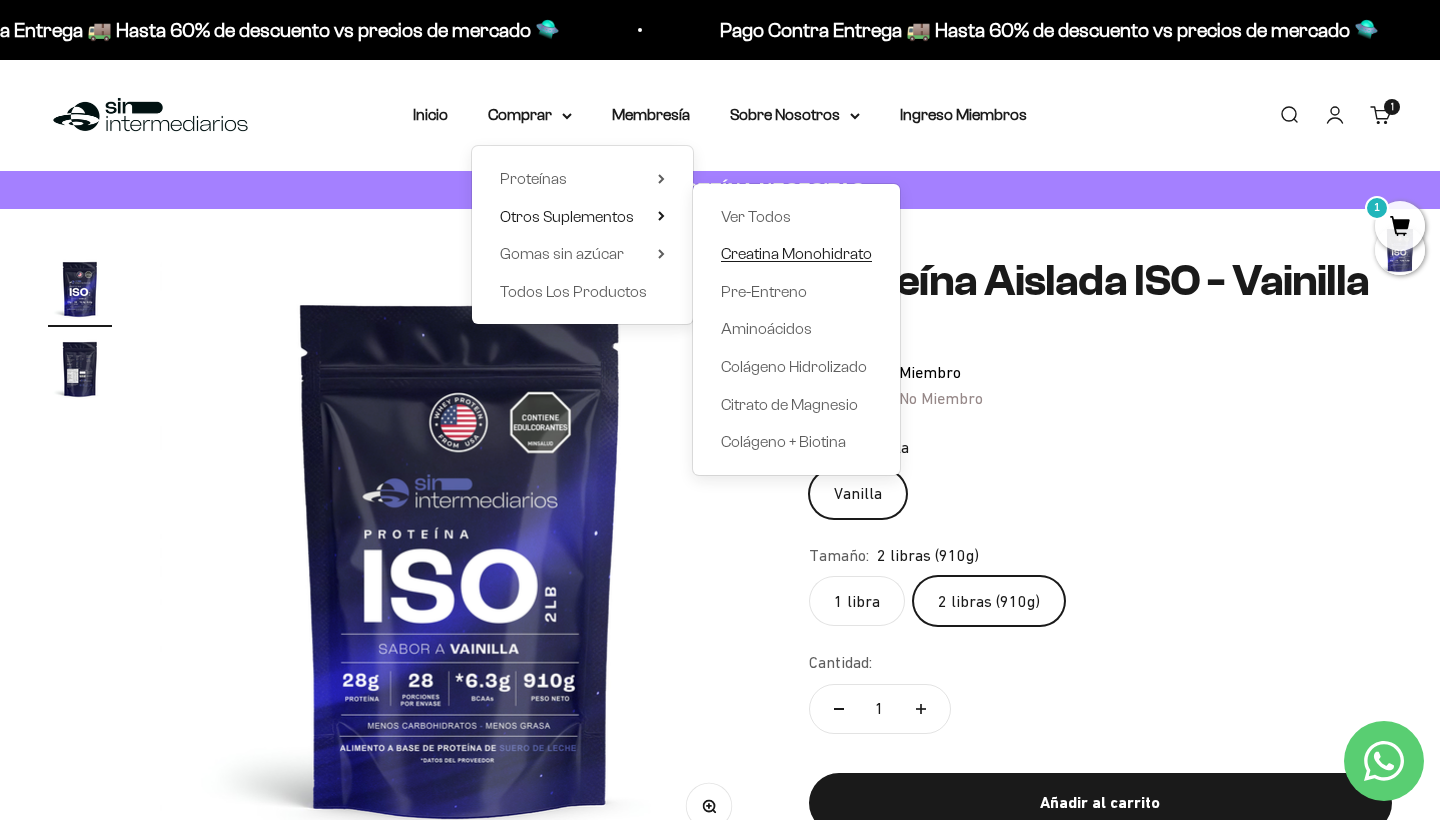 click on "Creatina Monohidrato" at bounding box center (796, 253) 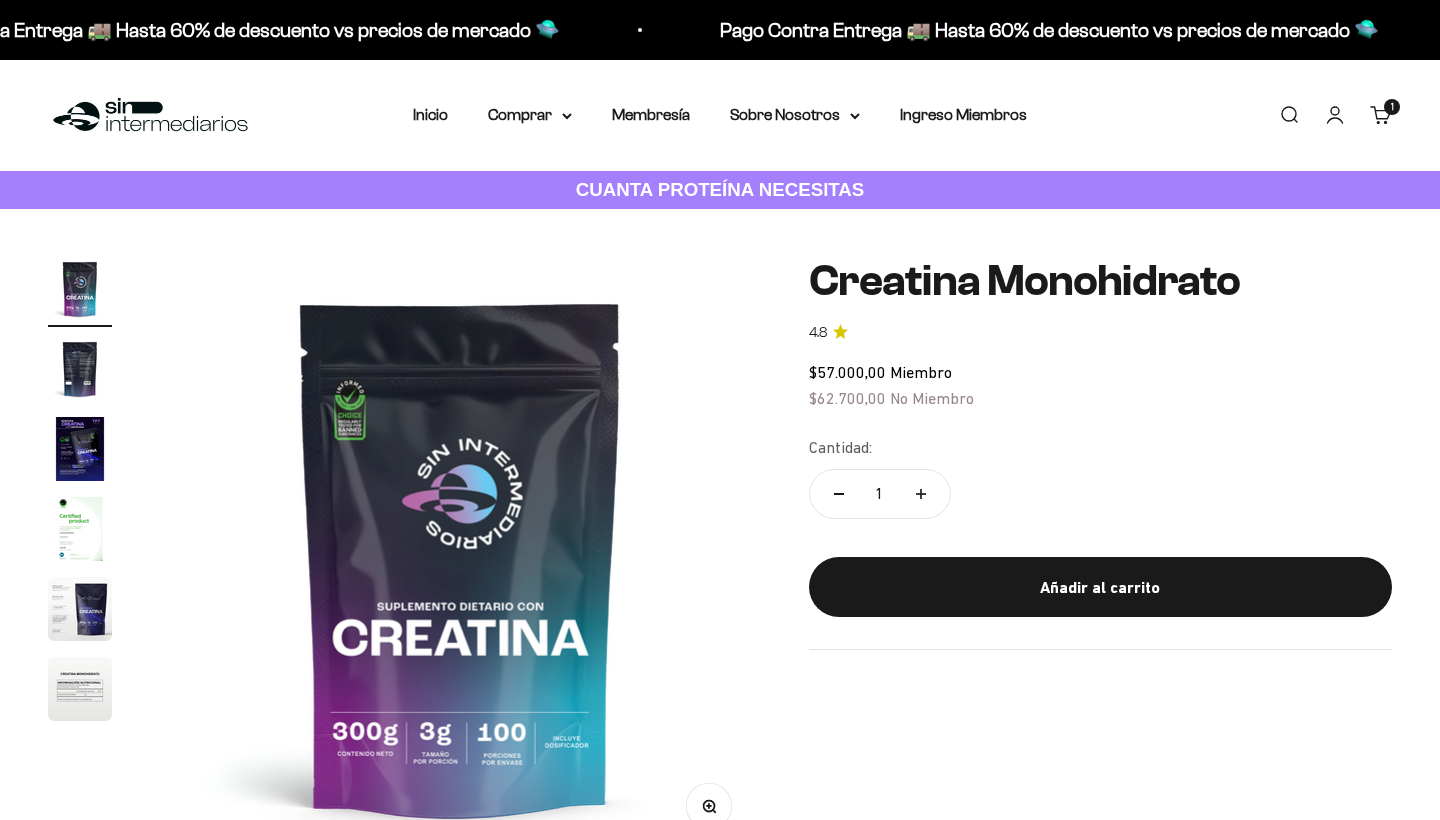 scroll, scrollTop: 0, scrollLeft: 0, axis: both 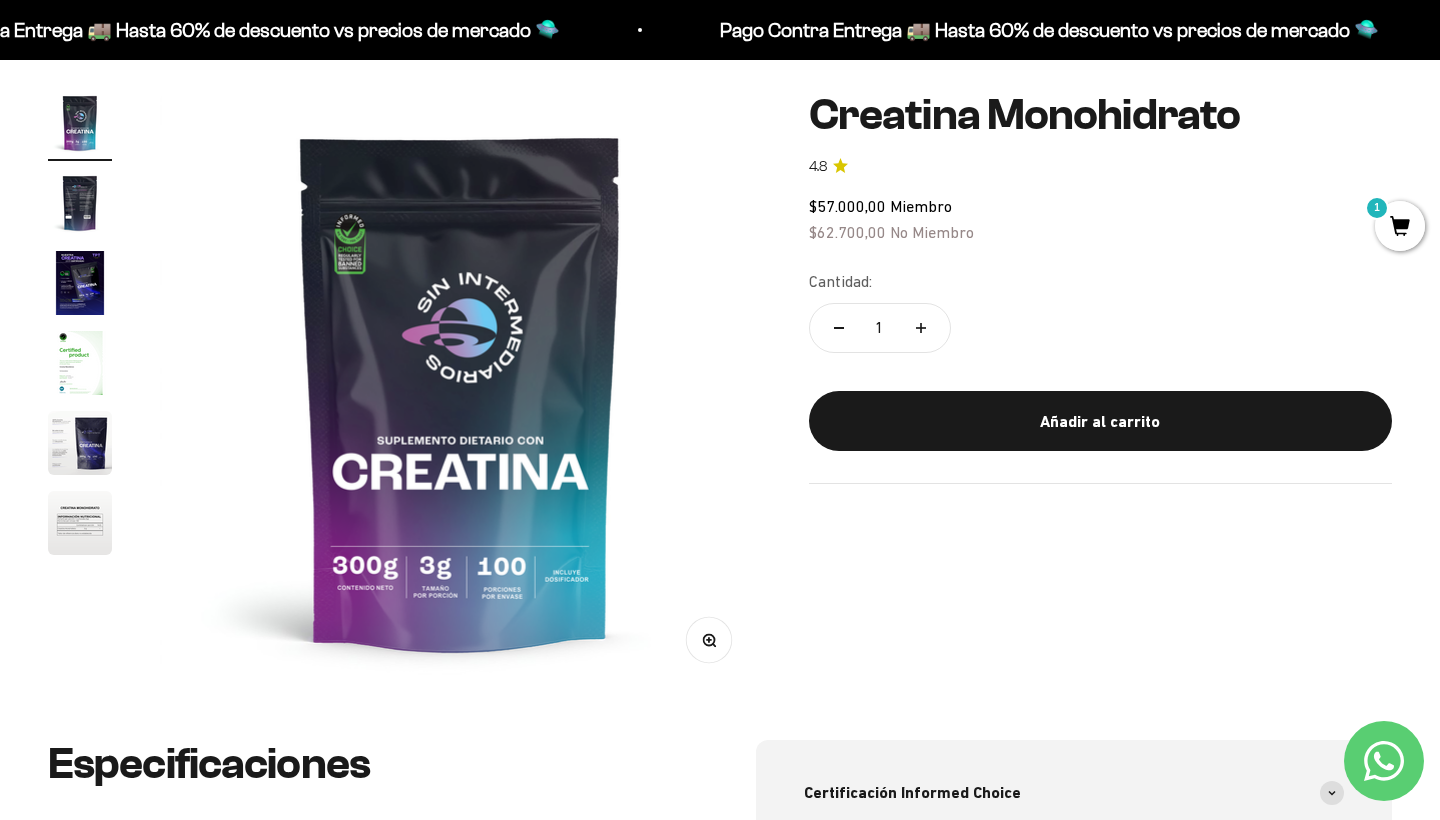 click at bounding box center (460, 391) 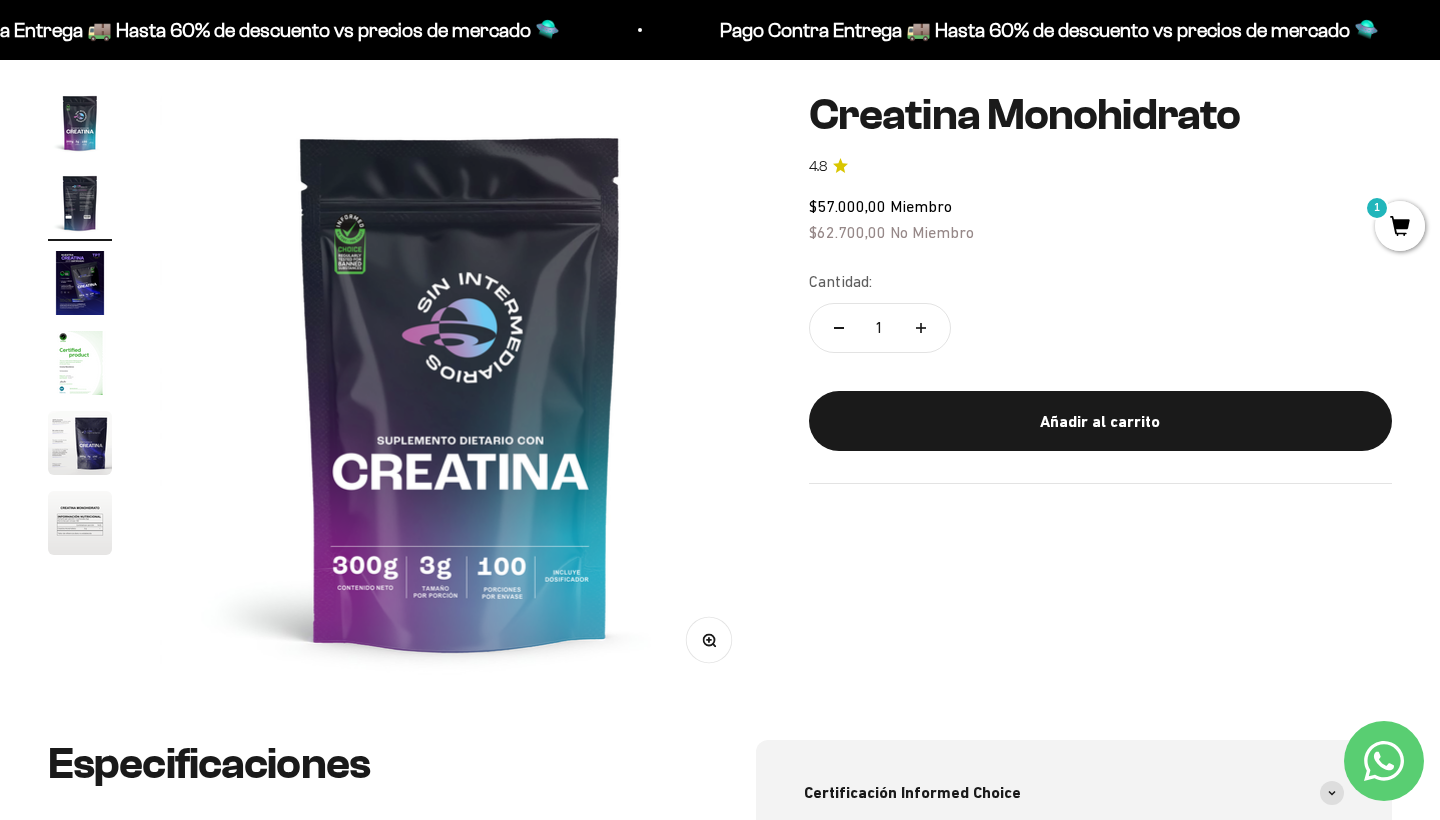 scroll, scrollTop: 0, scrollLeft: 625, axis: horizontal 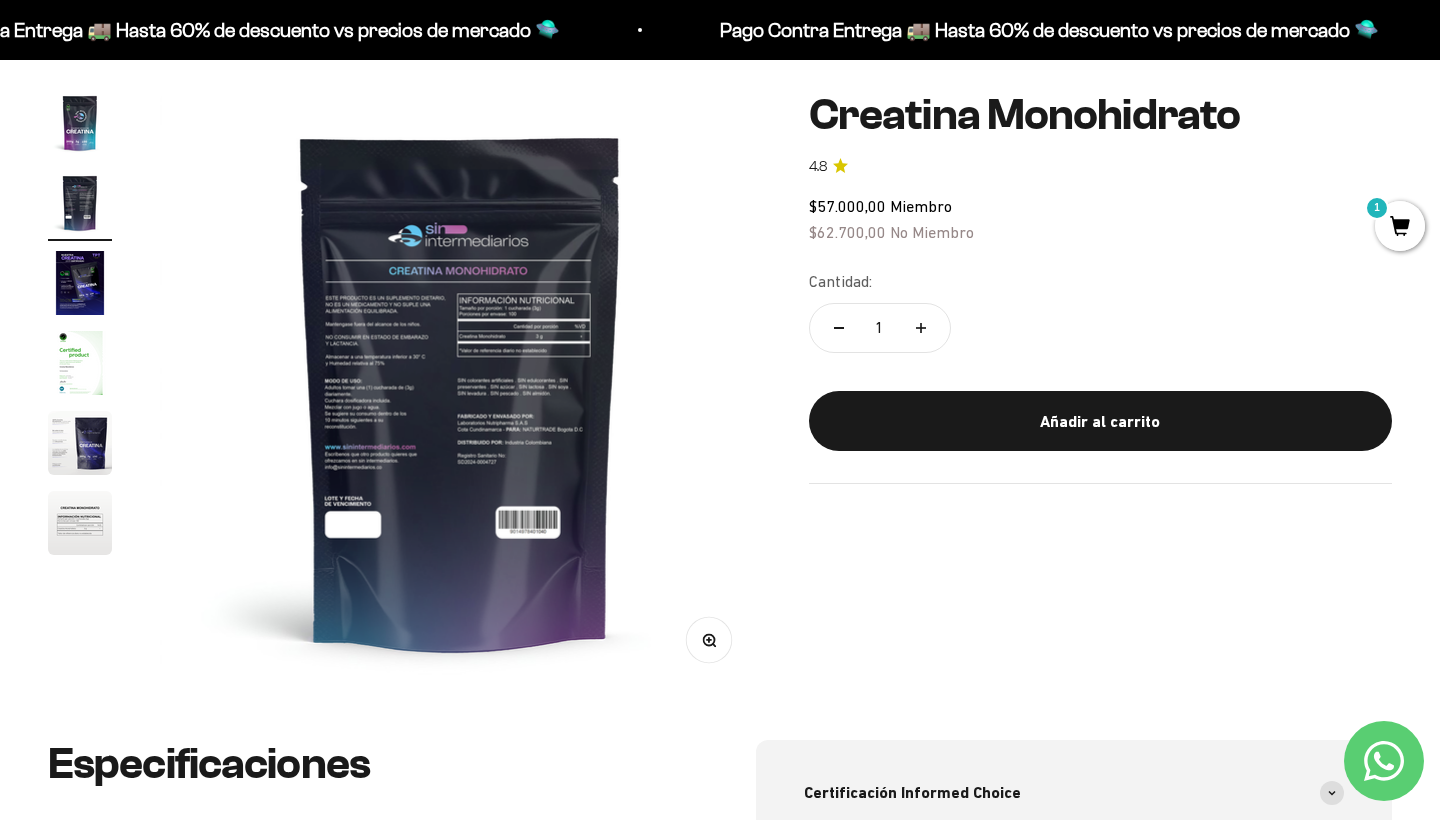 click at bounding box center [460, 391] 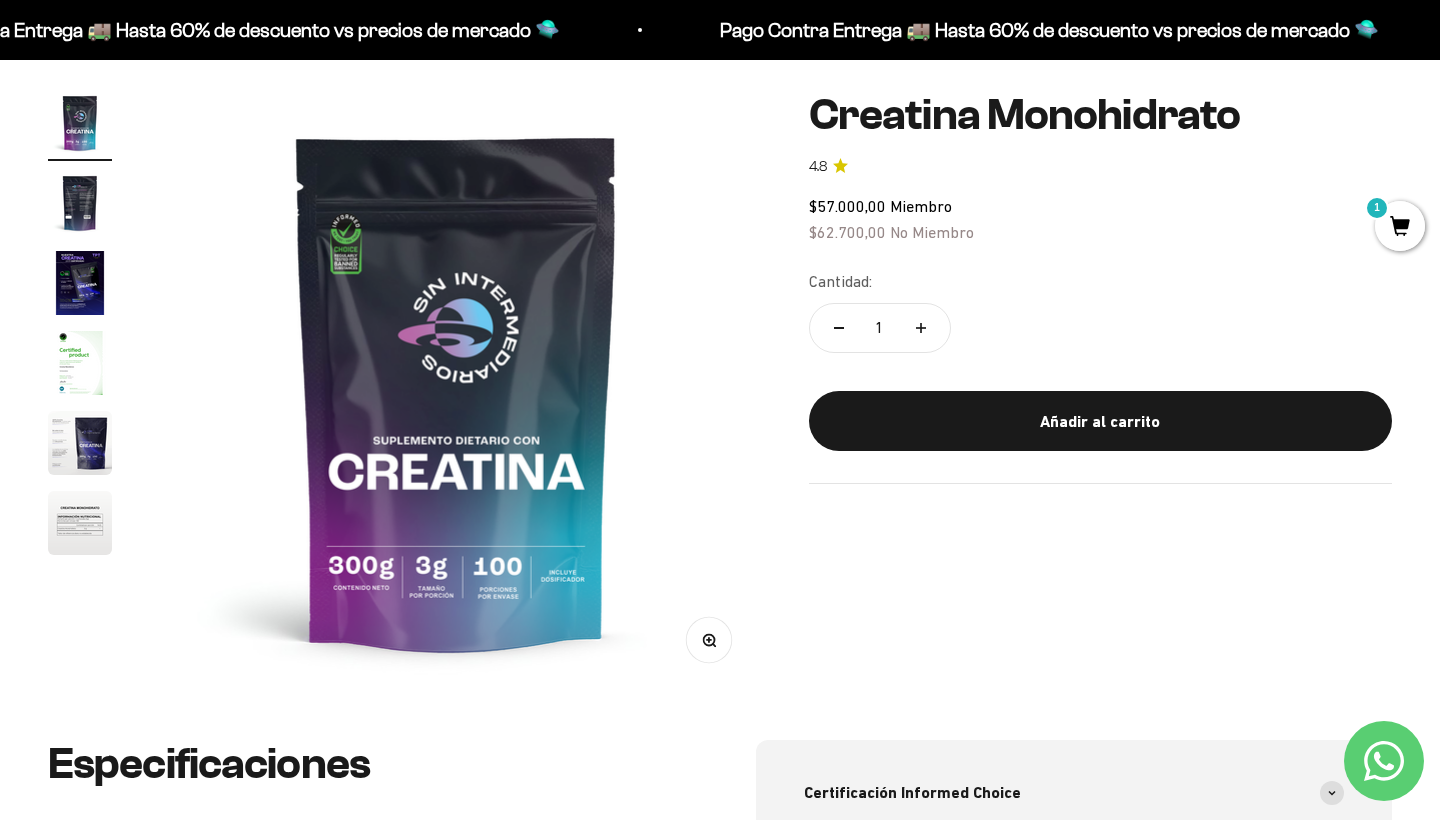 scroll, scrollTop: 0, scrollLeft: 0, axis: both 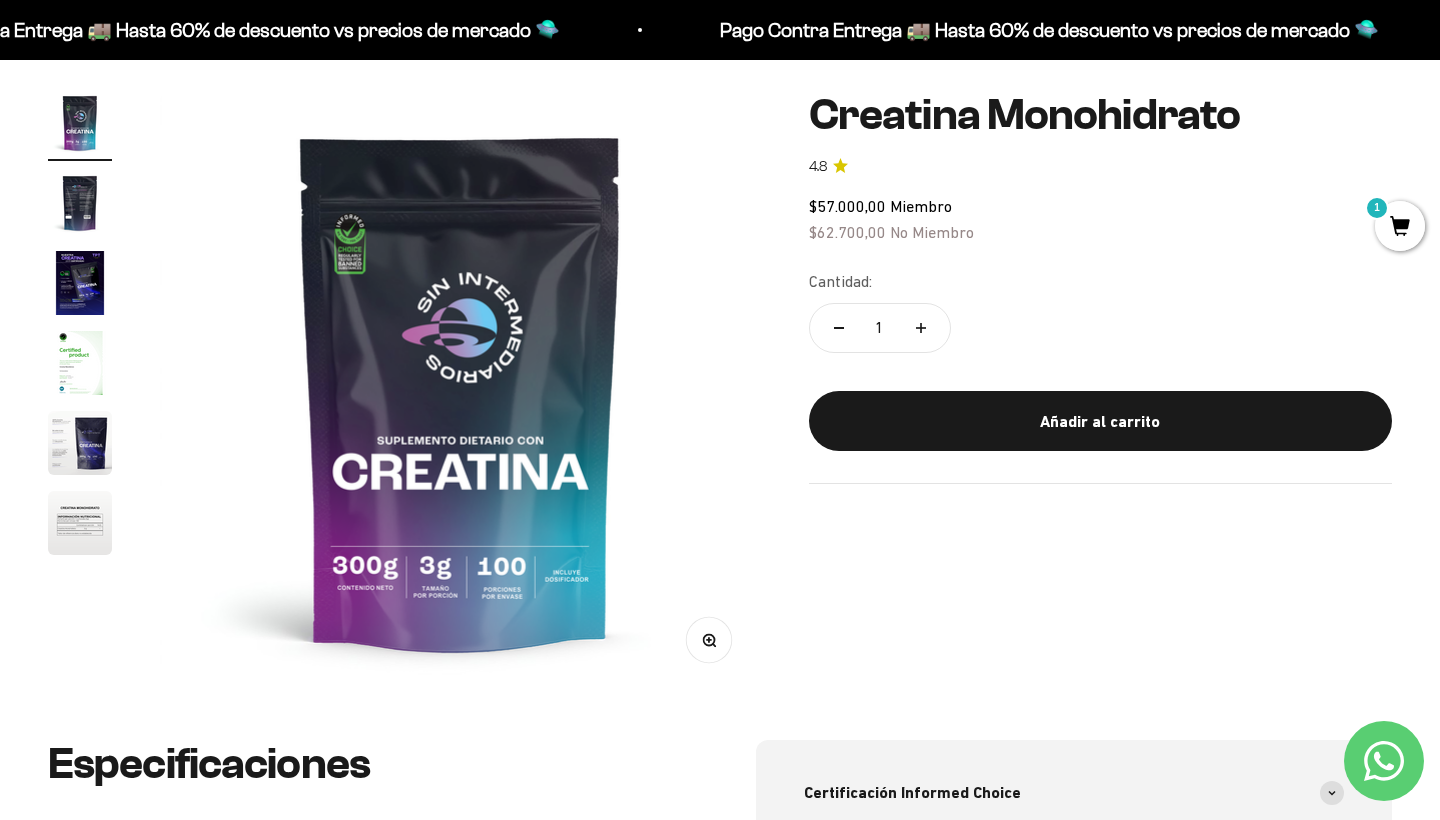 click on "Zoom" at bounding box center [708, 640] 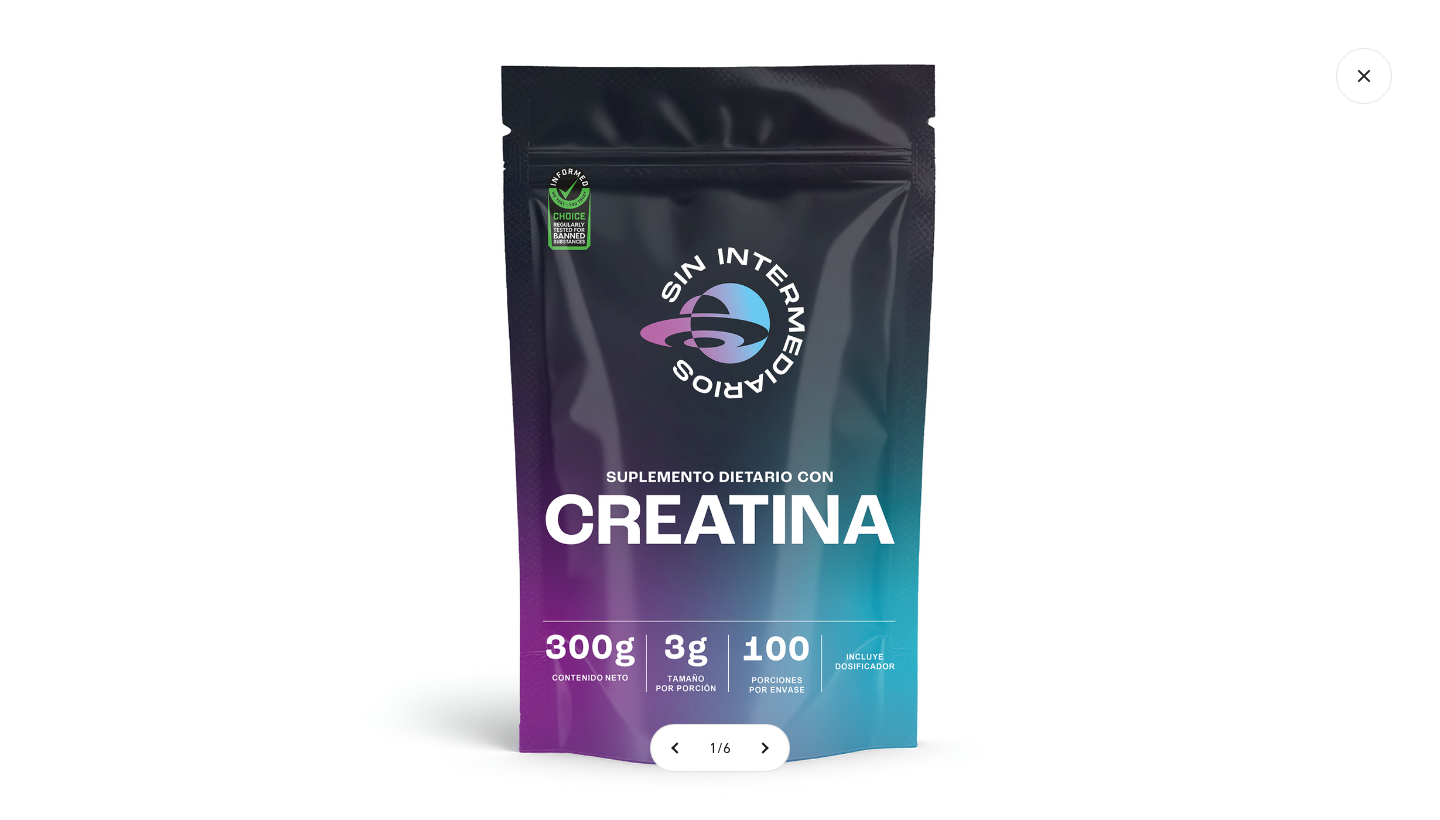click at bounding box center [720, 410] 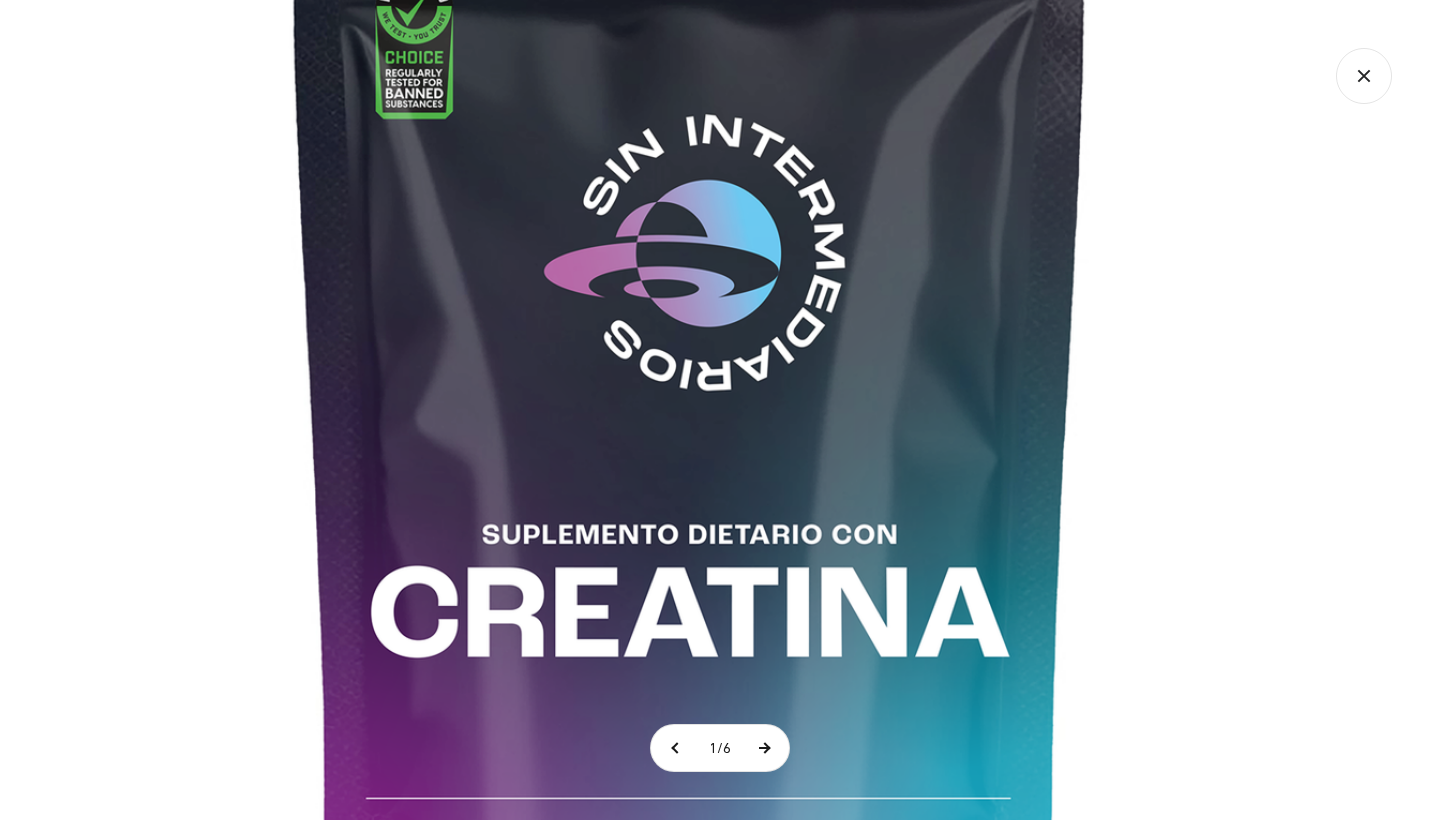 click at bounding box center (764, 748) 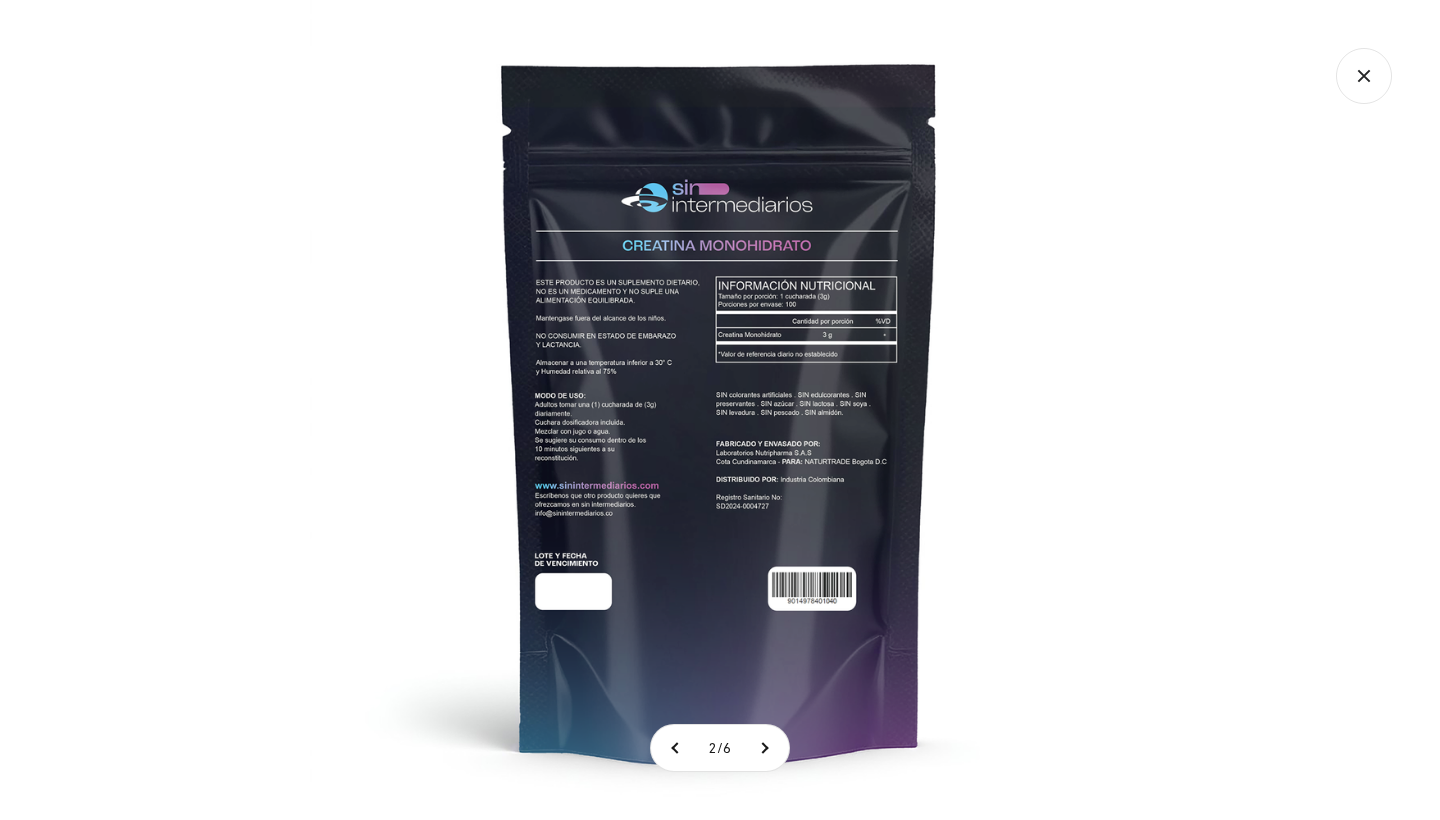 click at bounding box center [720, 410] 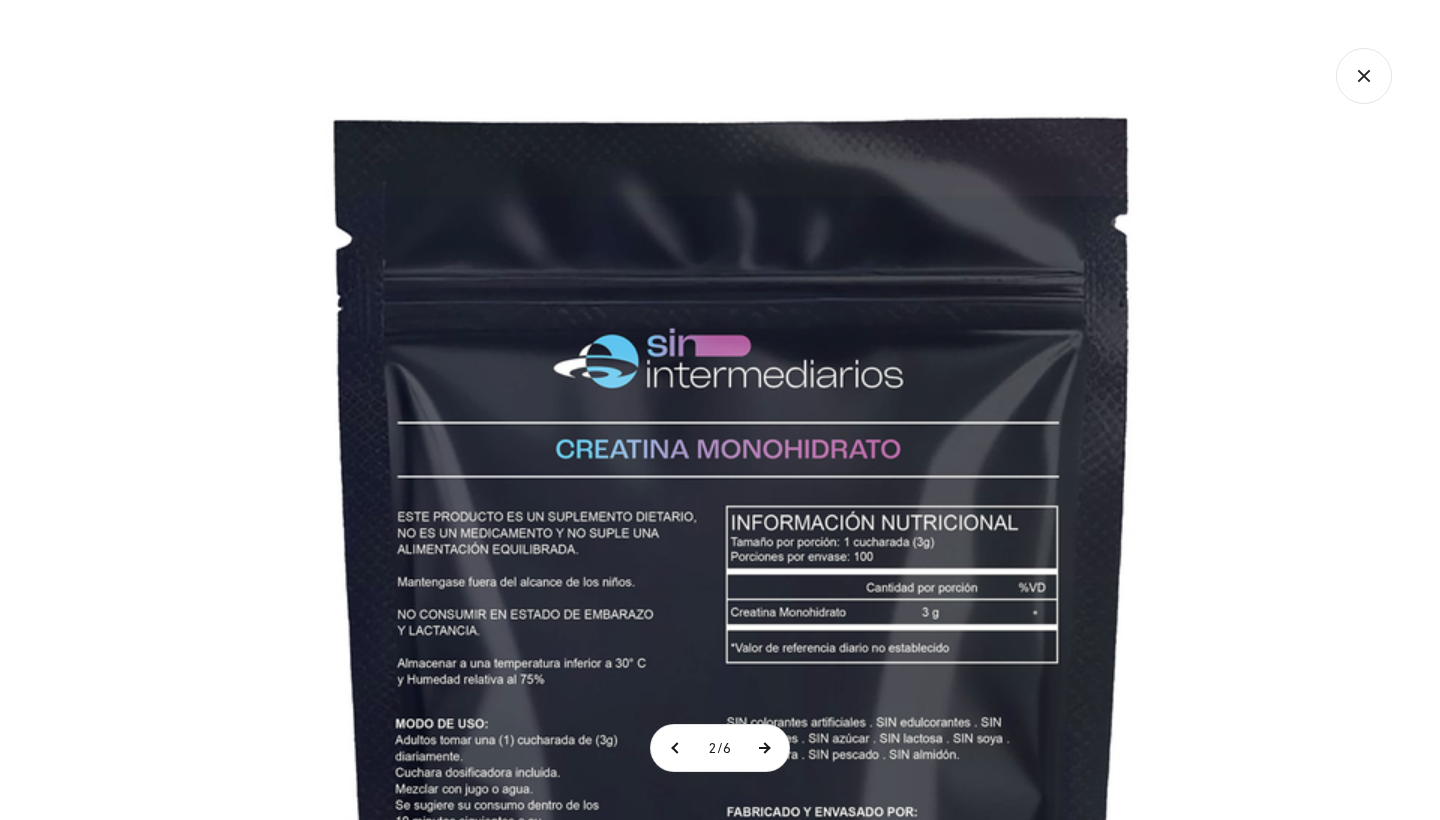 click at bounding box center [764, 748] 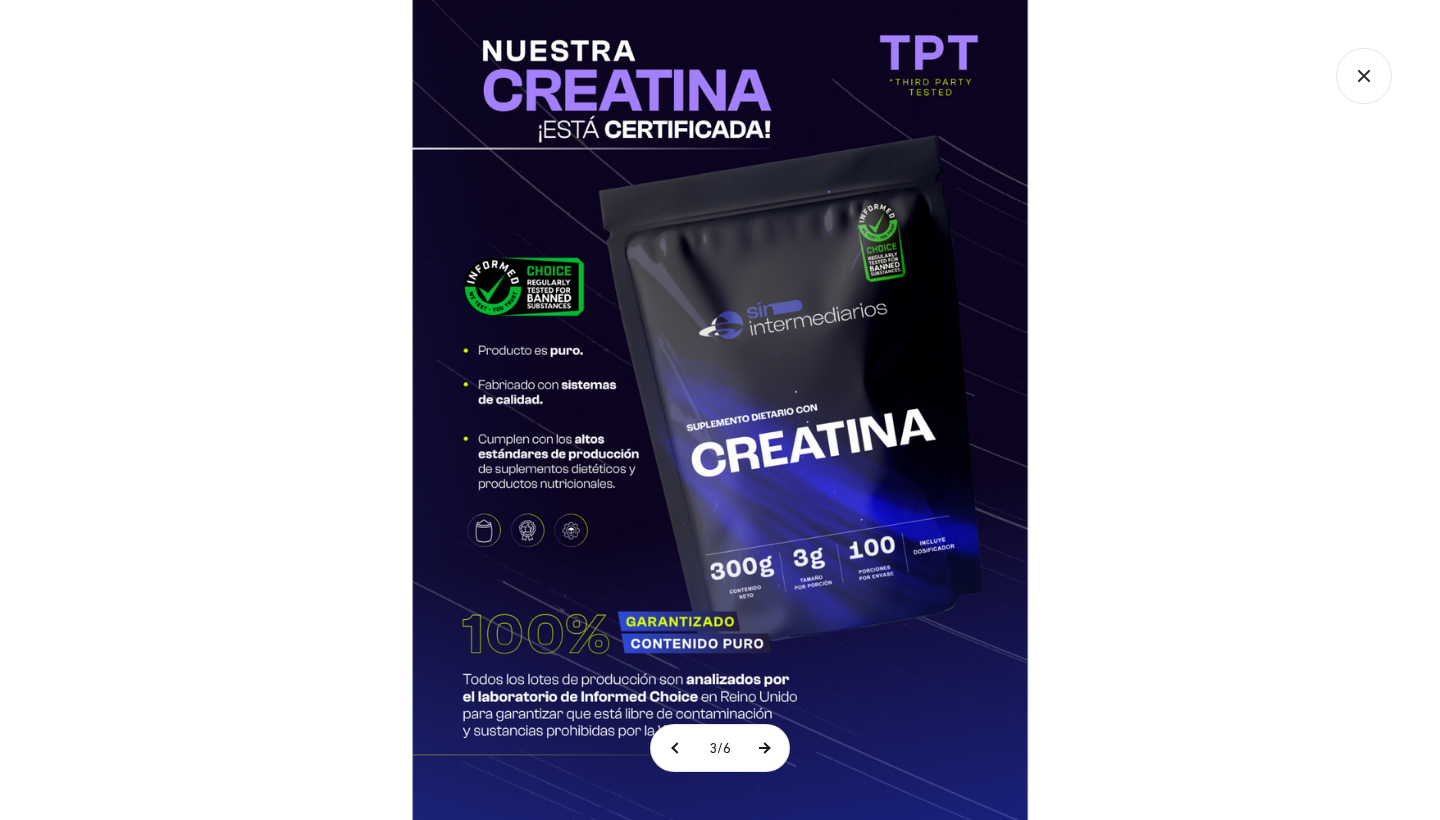 click at bounding box center (764, 748) 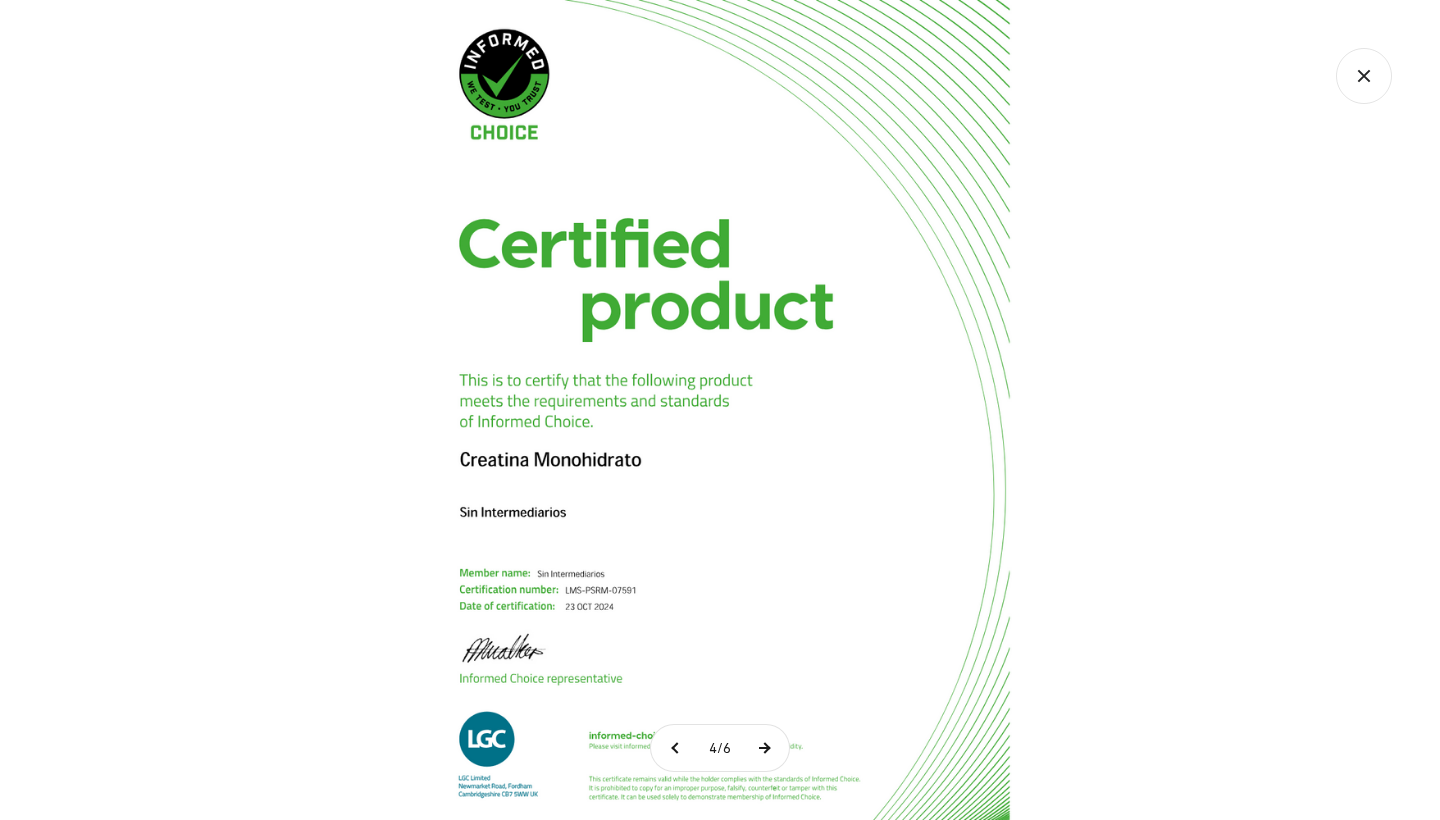 click at bounding box center [764, 748] 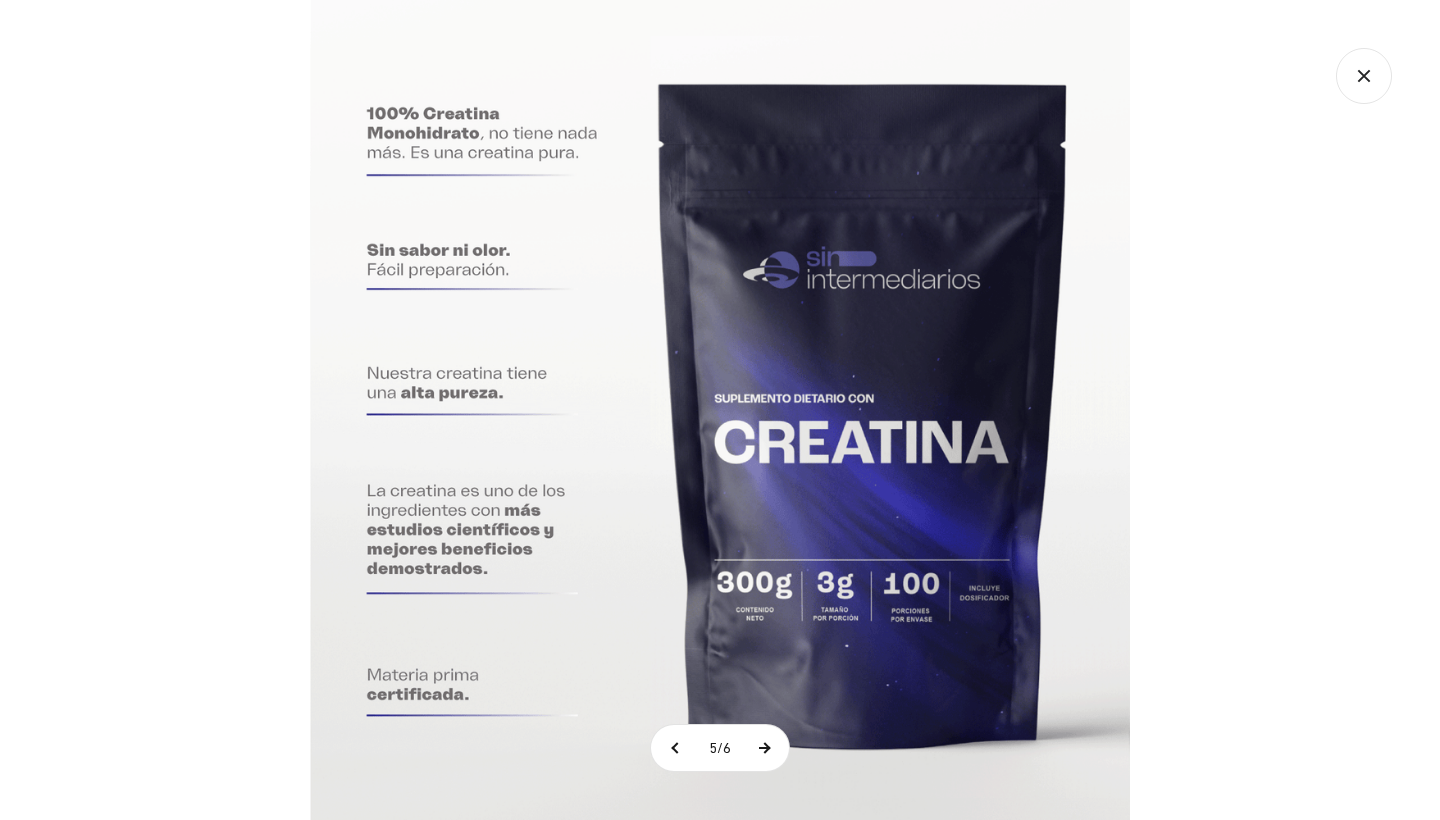 click at bounding box center (764, 748) 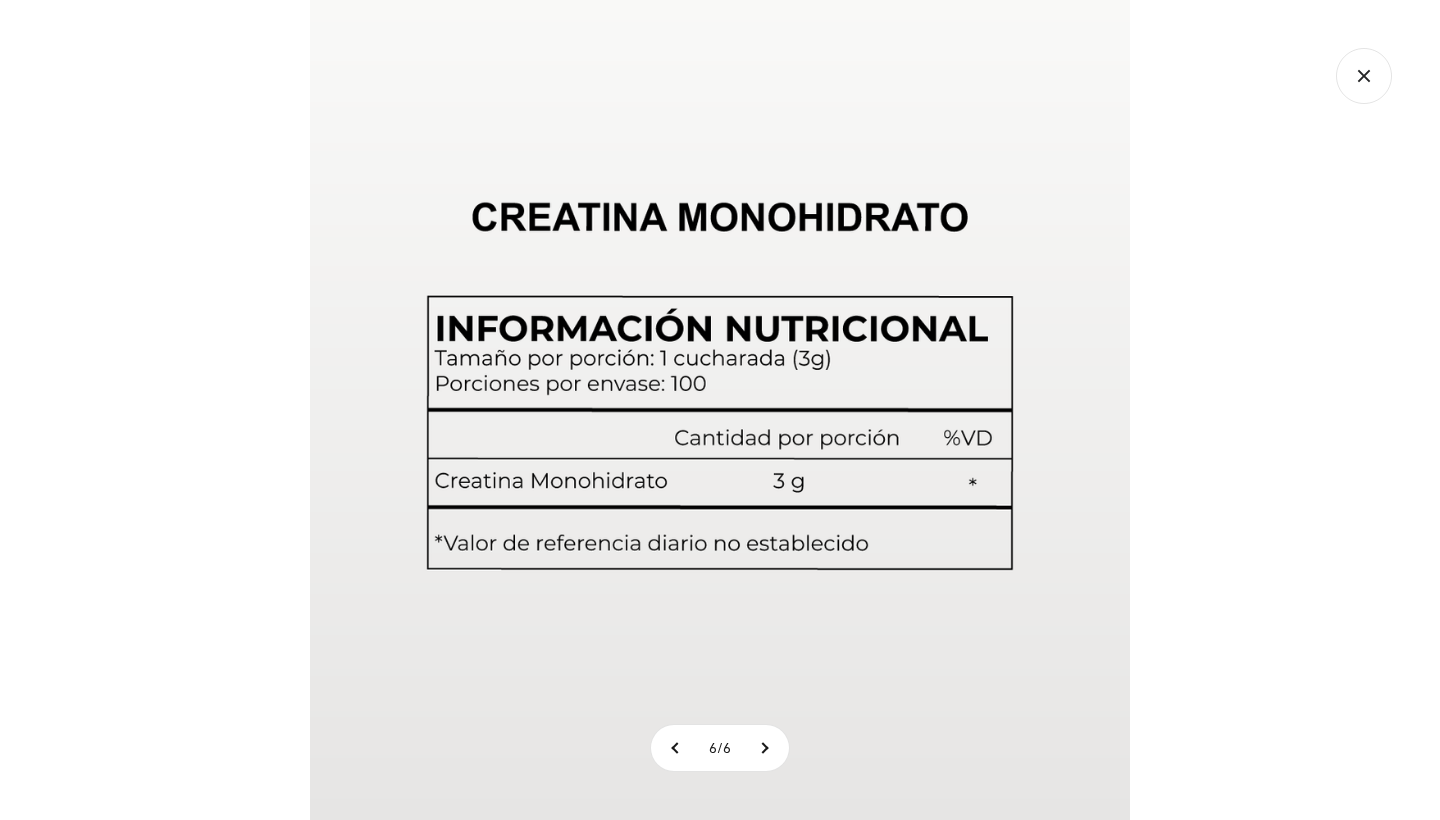 click 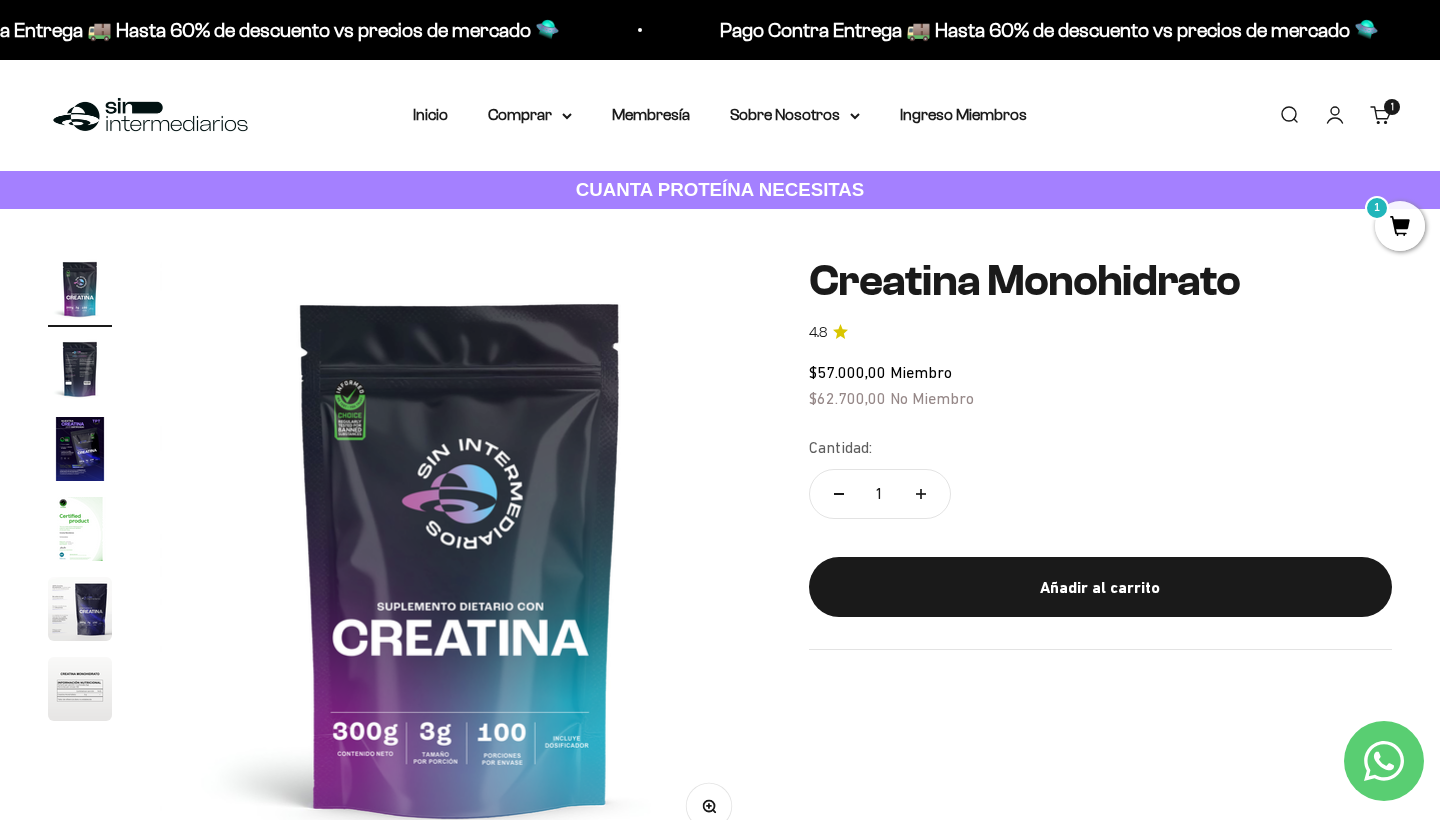 scroll, scrollTop: 0, scrollLeft: 0, axis: both 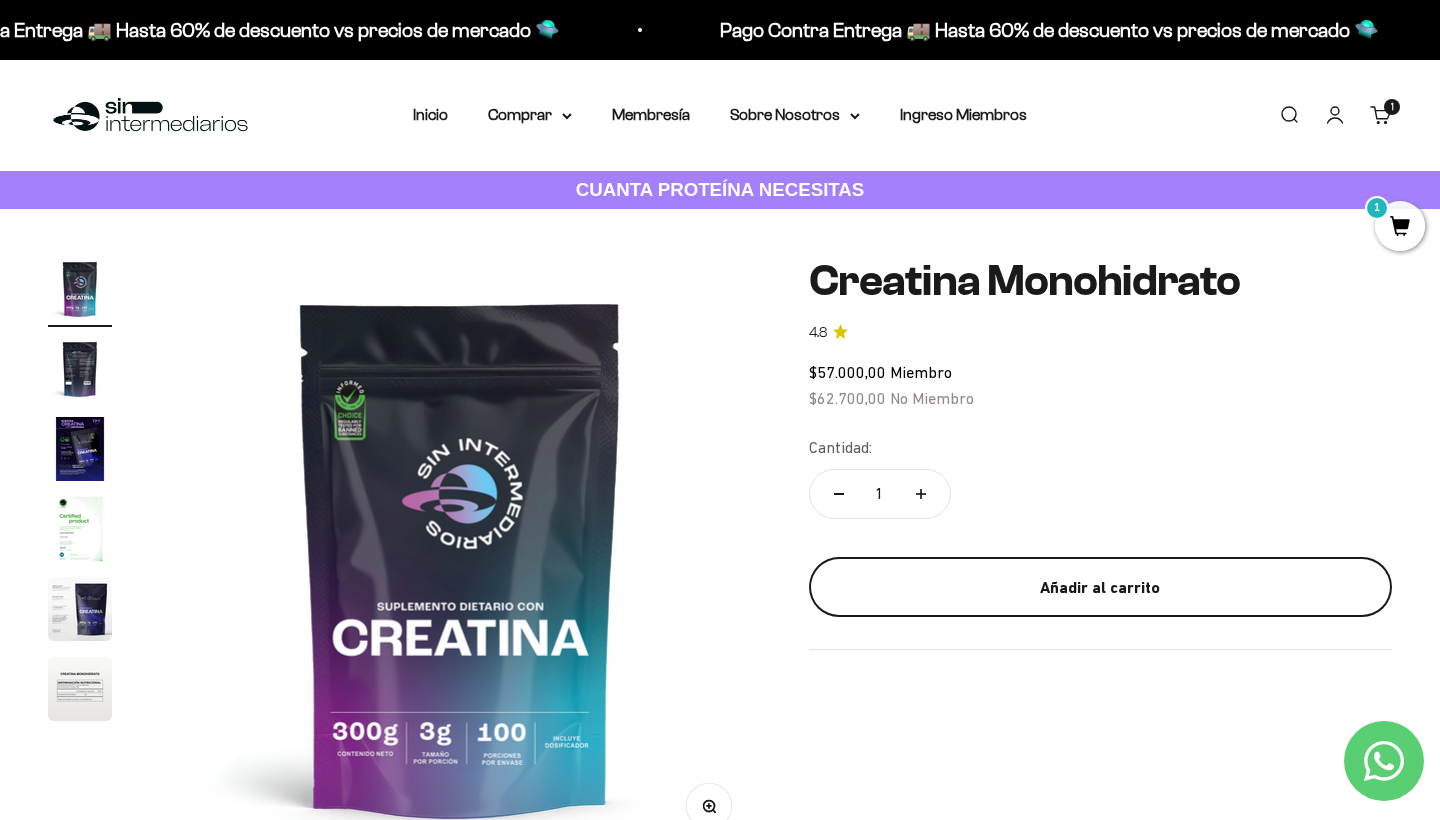 click on "Añadir al carrito" at bounding box center (1100, 588) 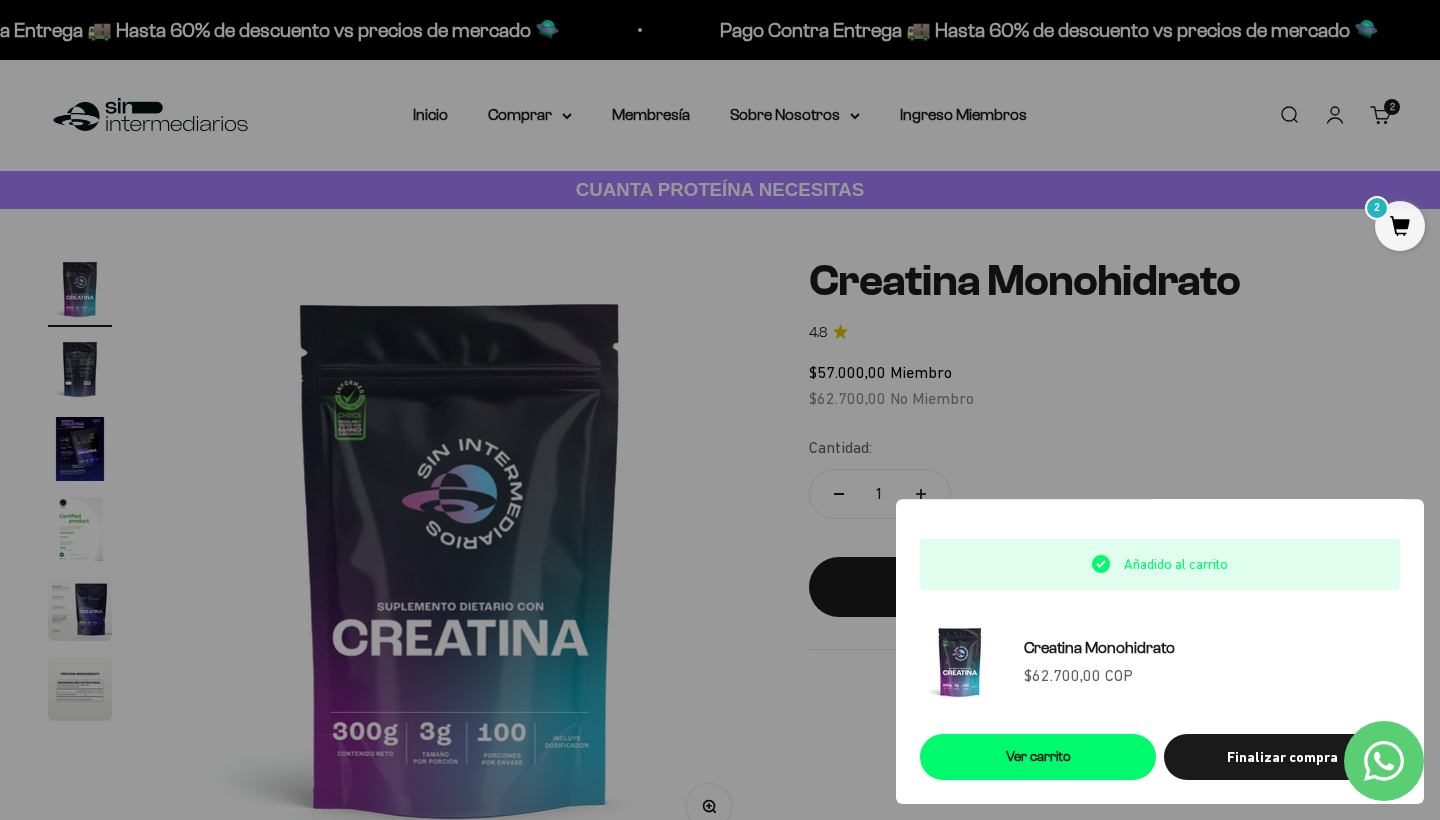 click at bounding box center [720, 410] 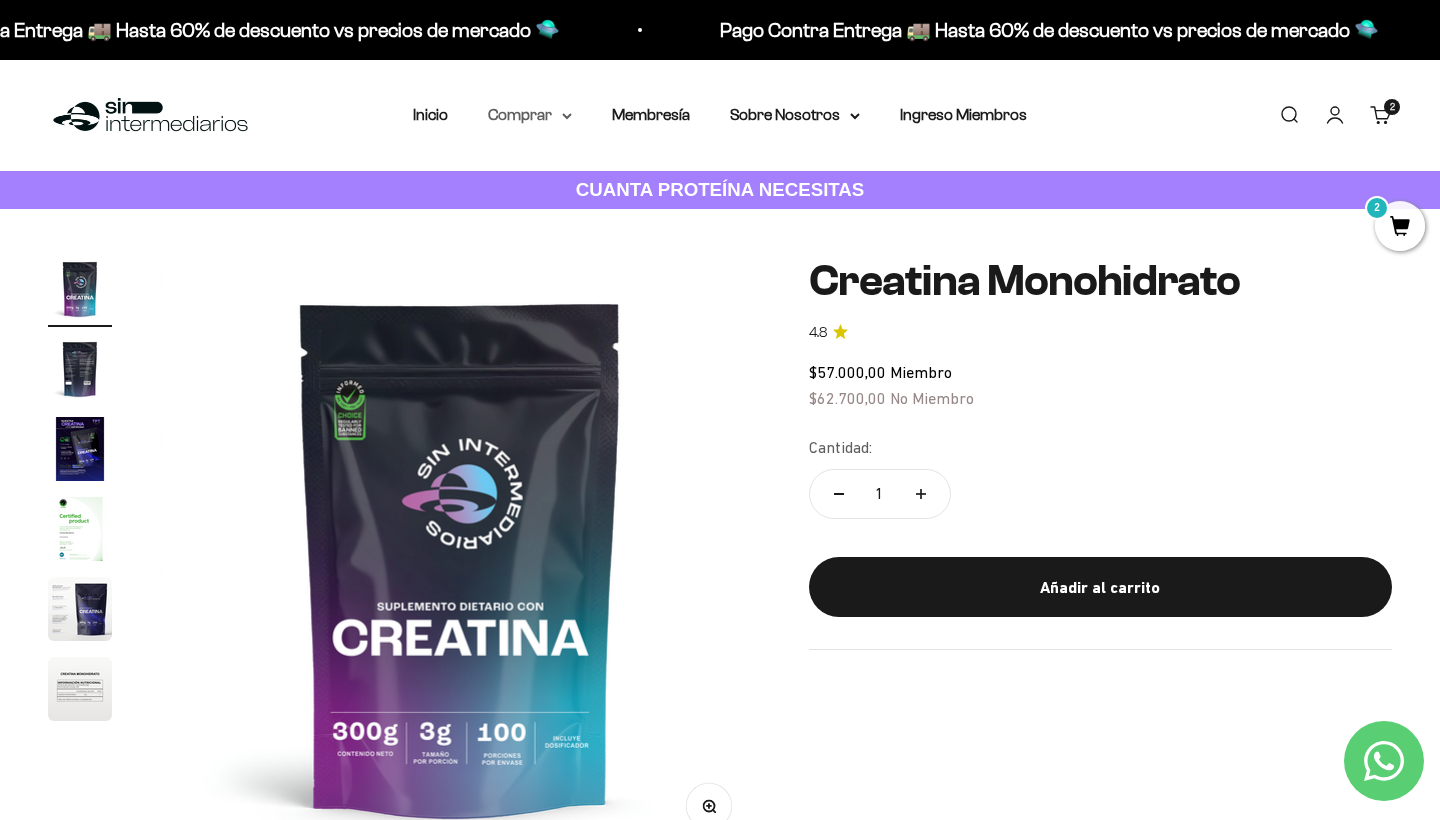 click 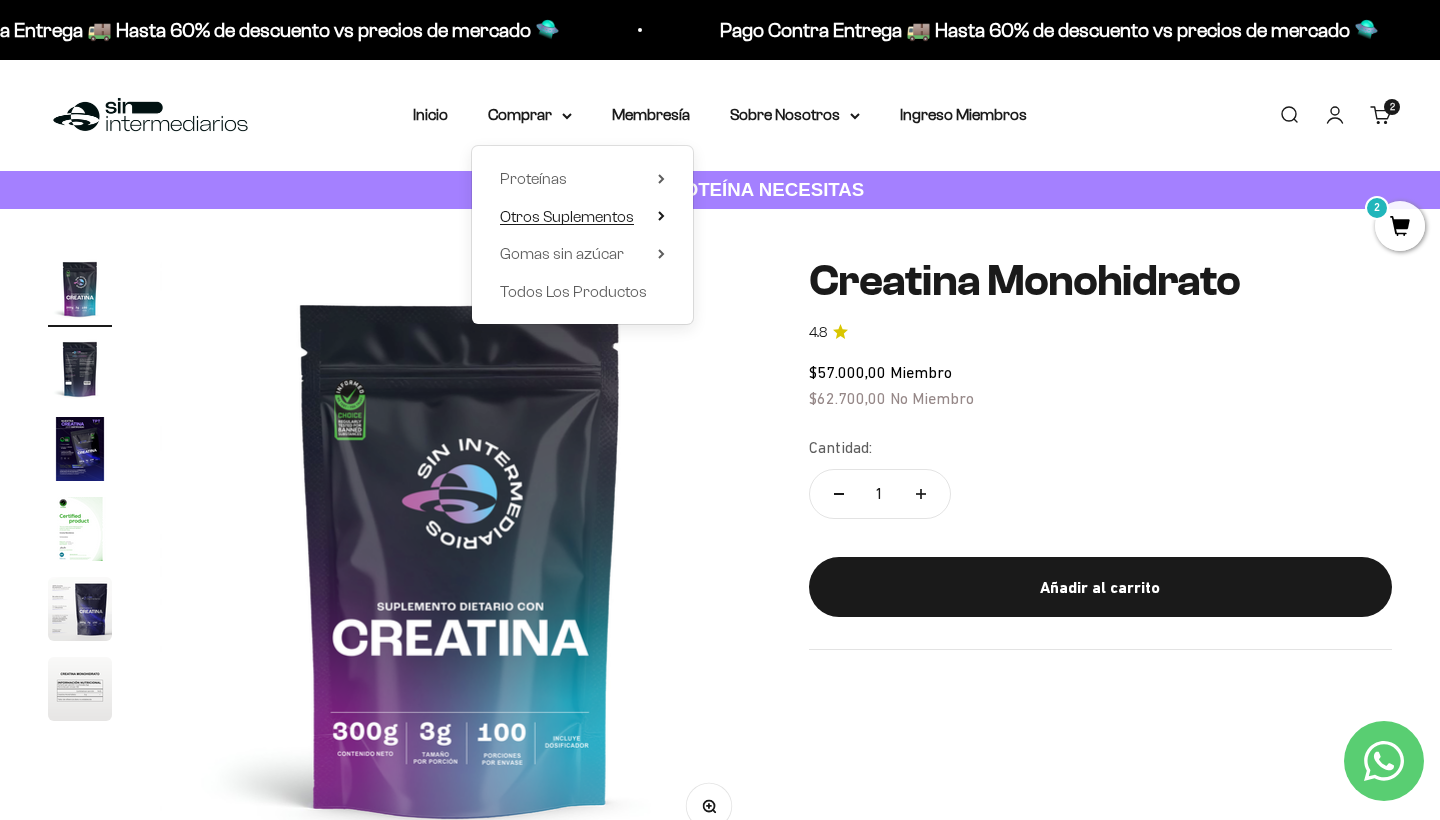 click 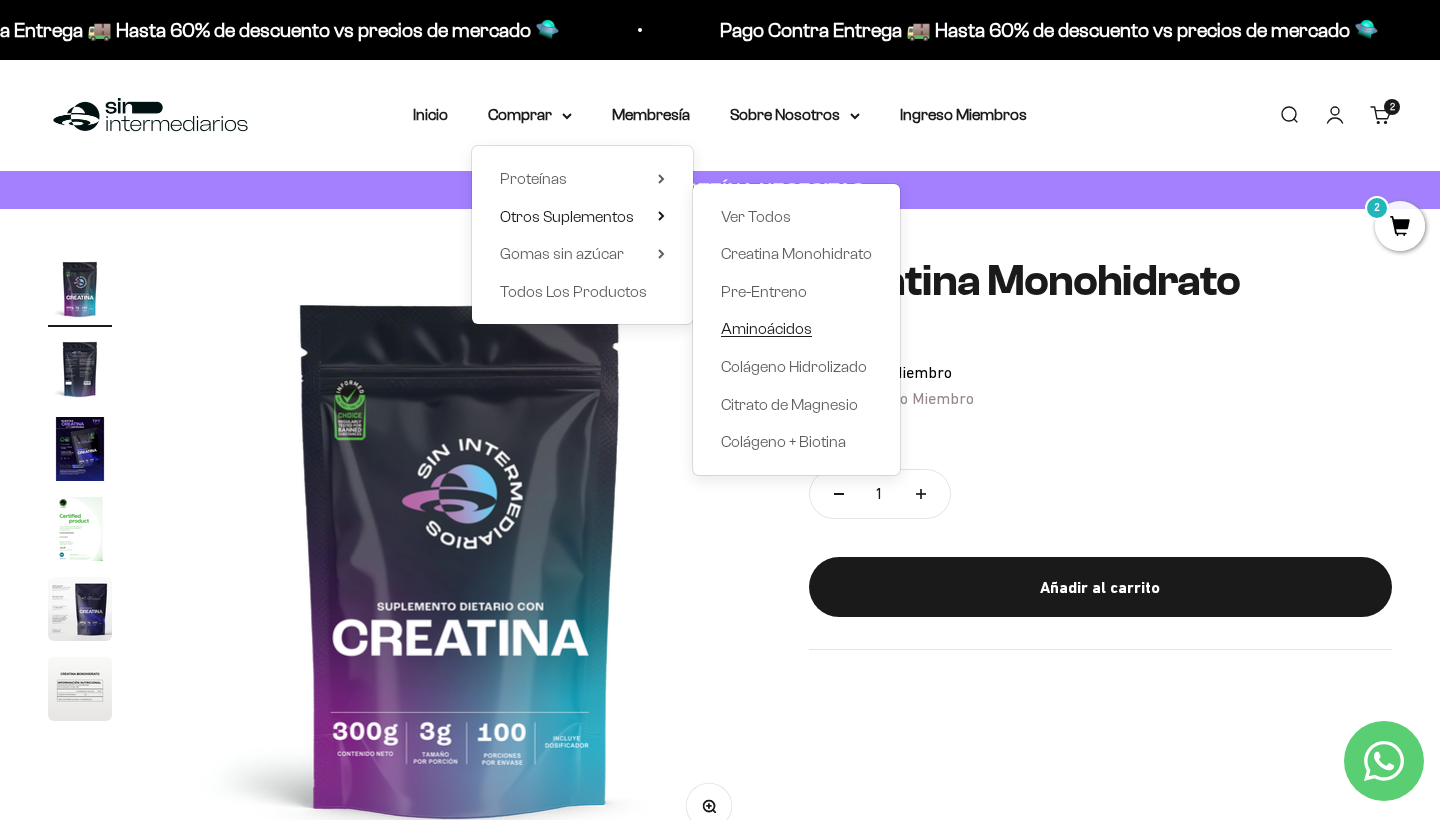 click on "Aminoácidos" at bounding box center [766, 328] 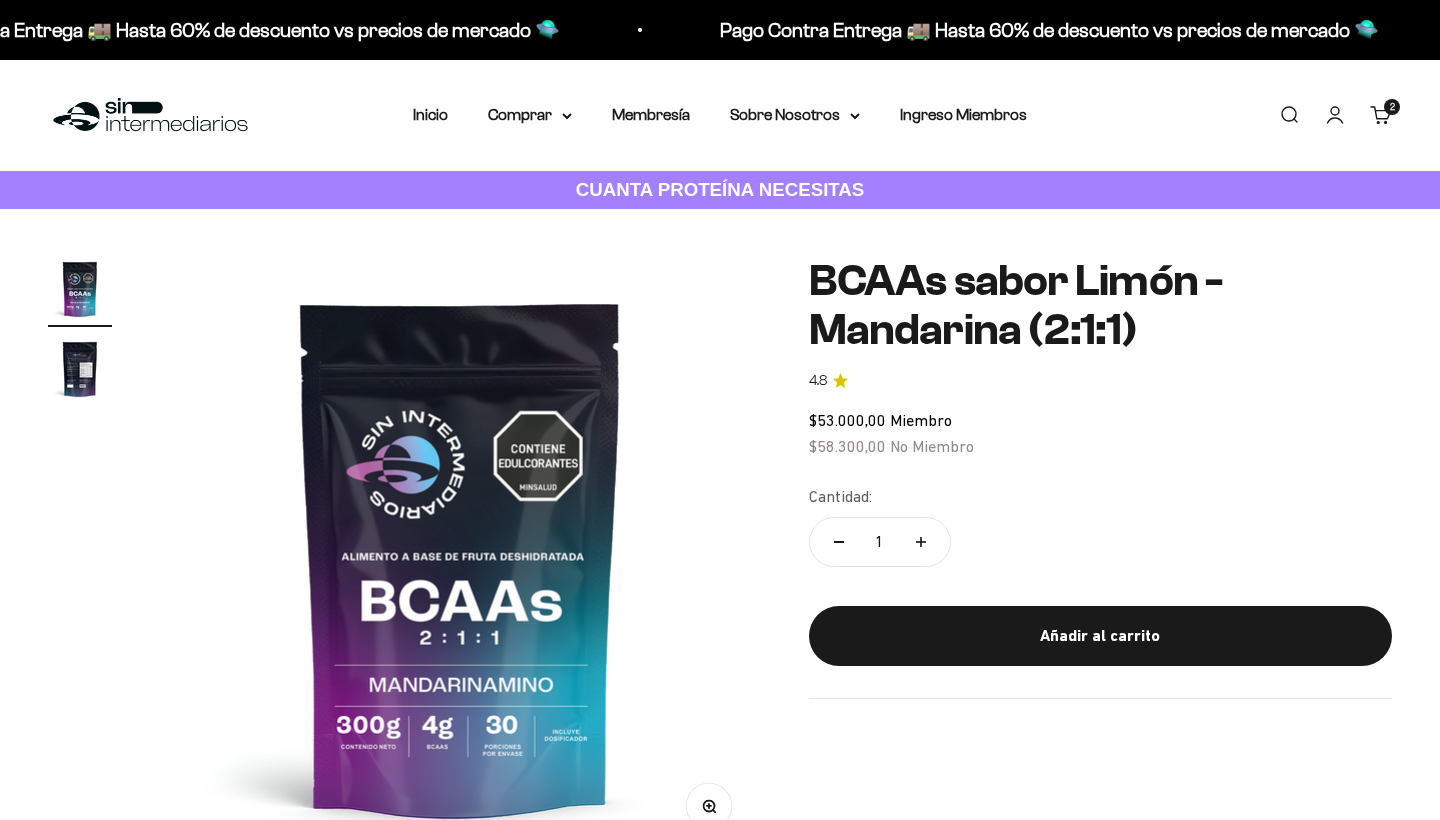 scroll, scrollTop: 0, scrollLeft: 0, axis: both 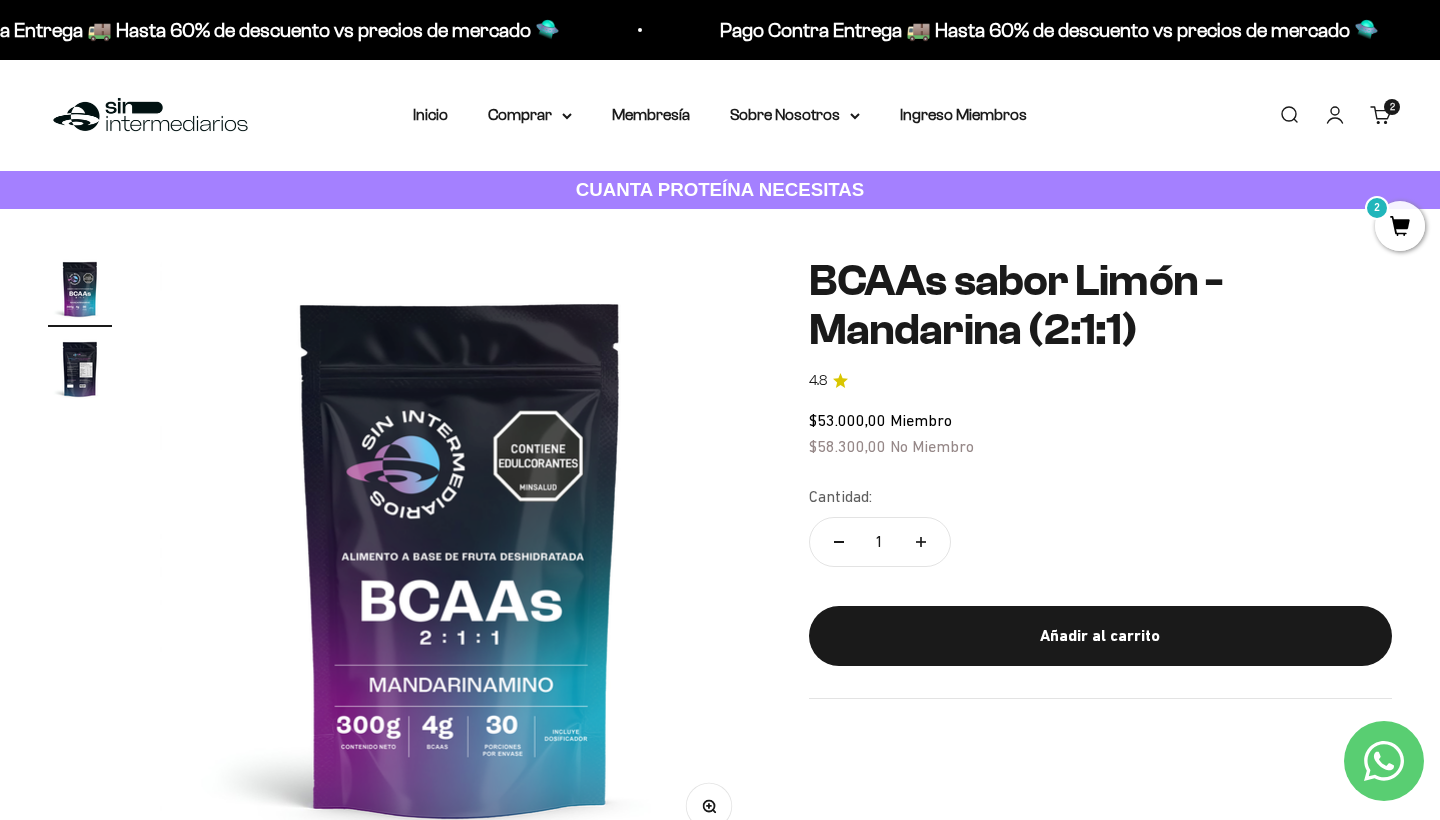 click at bounding box center (80, 369) 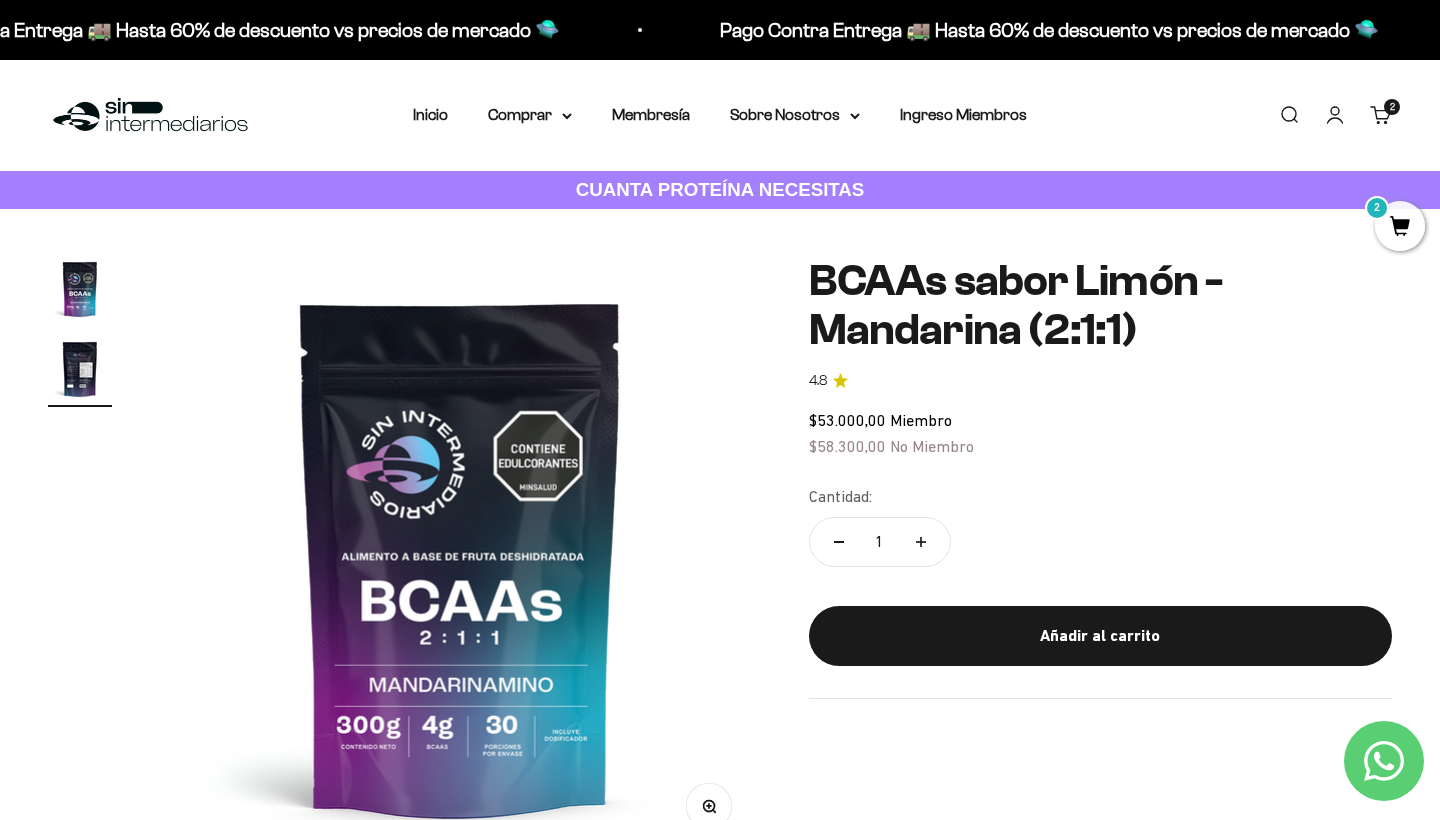 scroll, scrollTop: 0, scrollLeft: 625, axis: horizontal 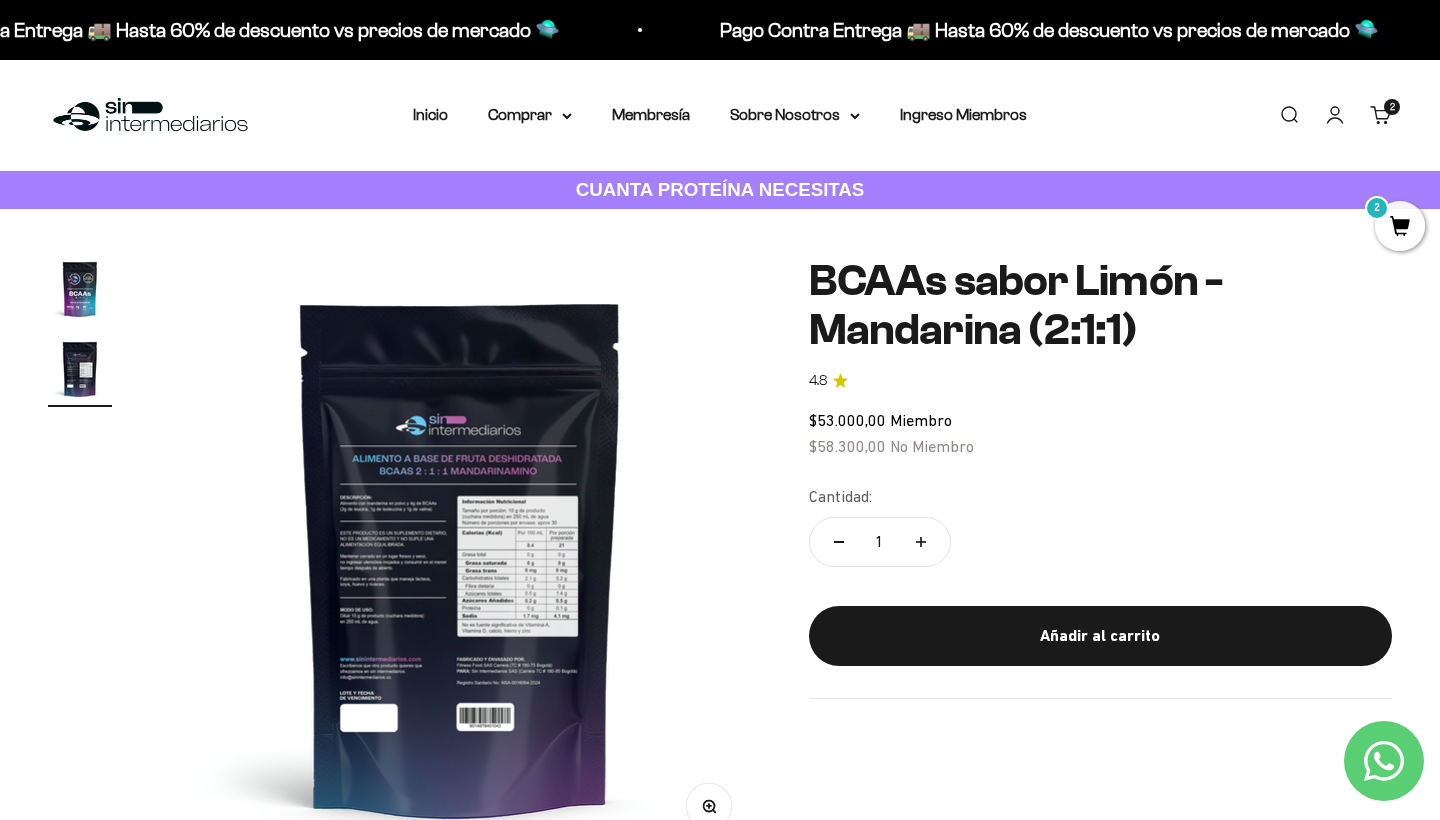 click at bounding box center [460, 557] 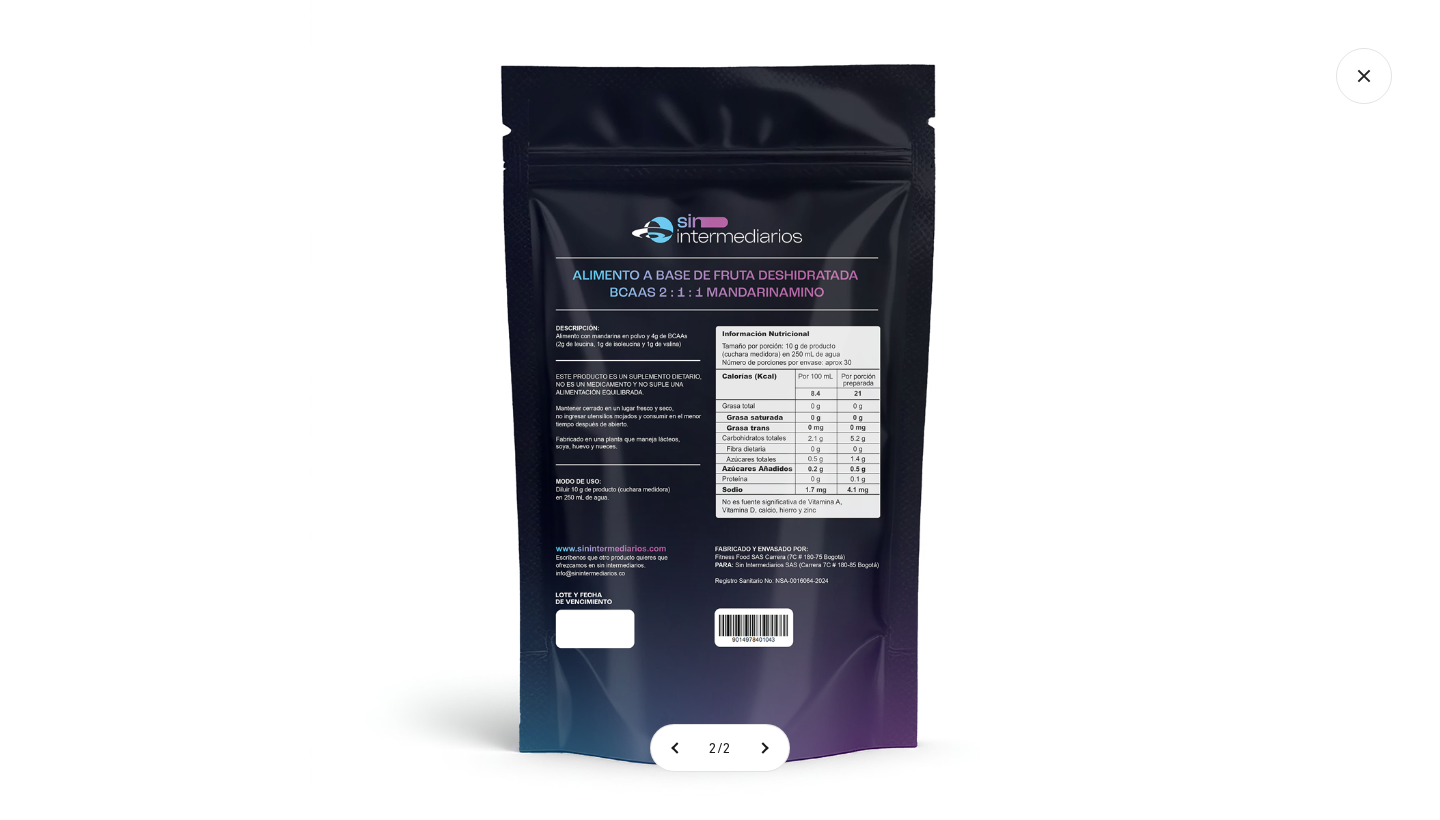 click at bounding box center (720, 410) 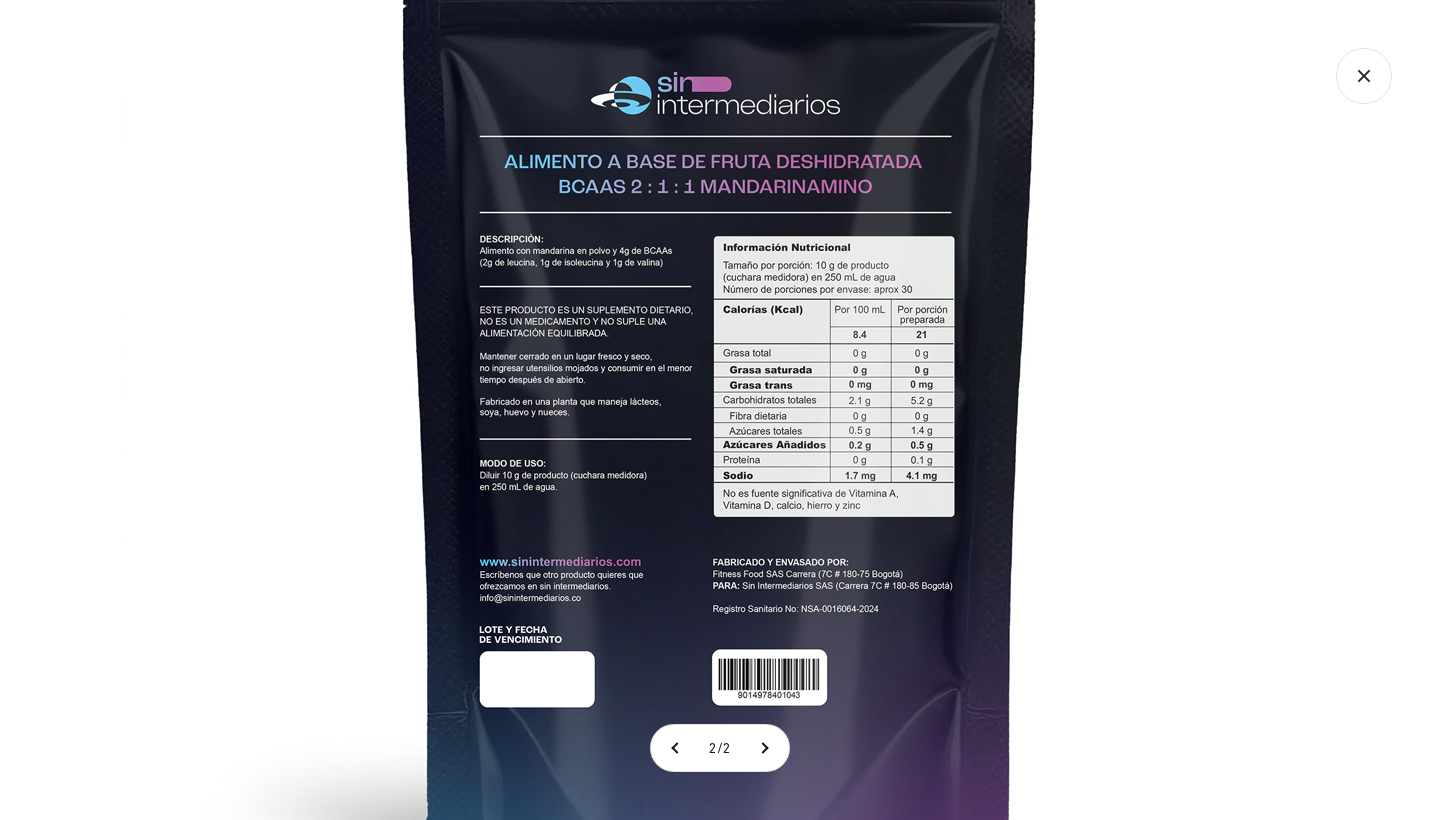 click 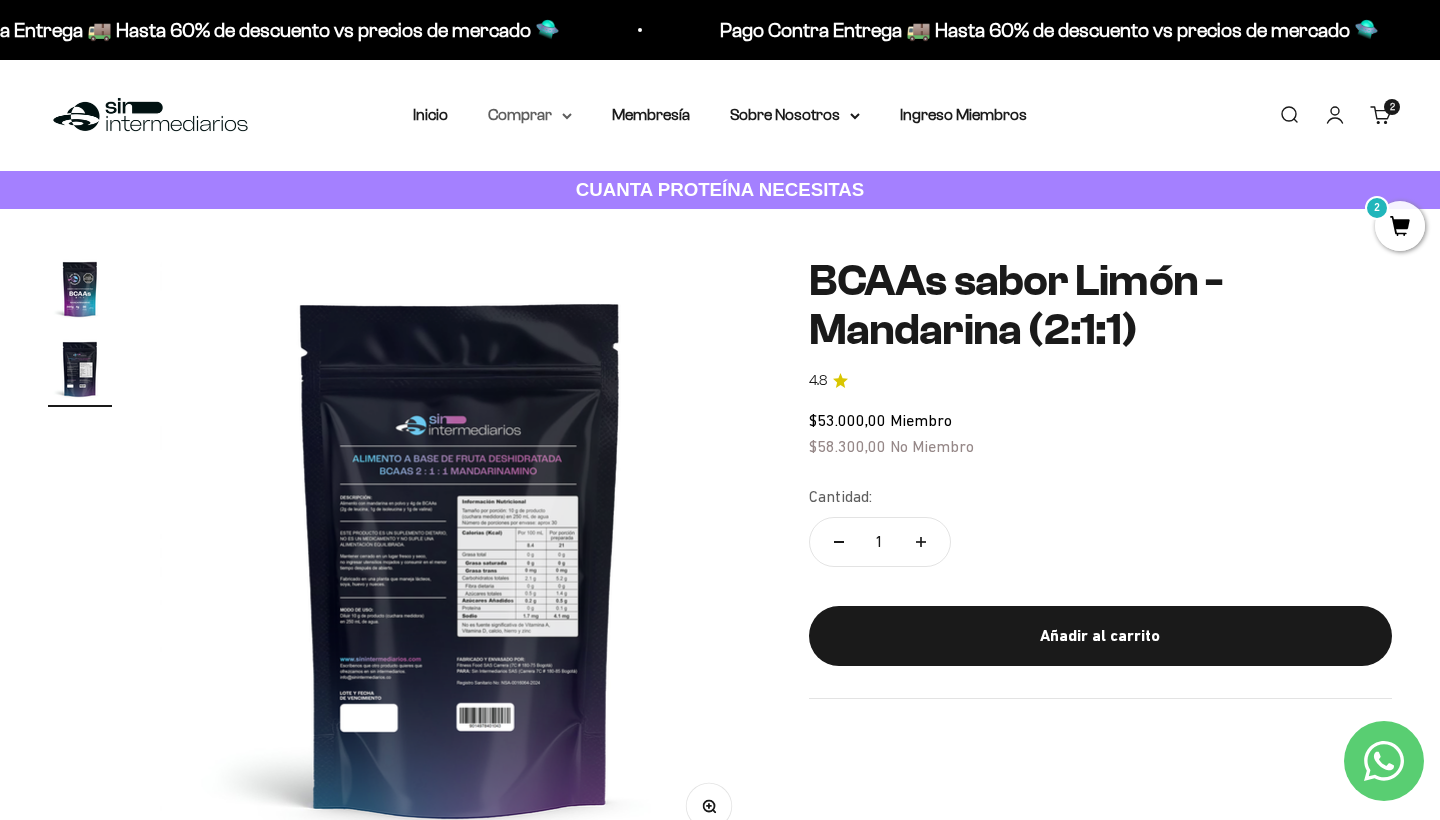 click on "Comprar" at bounding box center [530, 115] 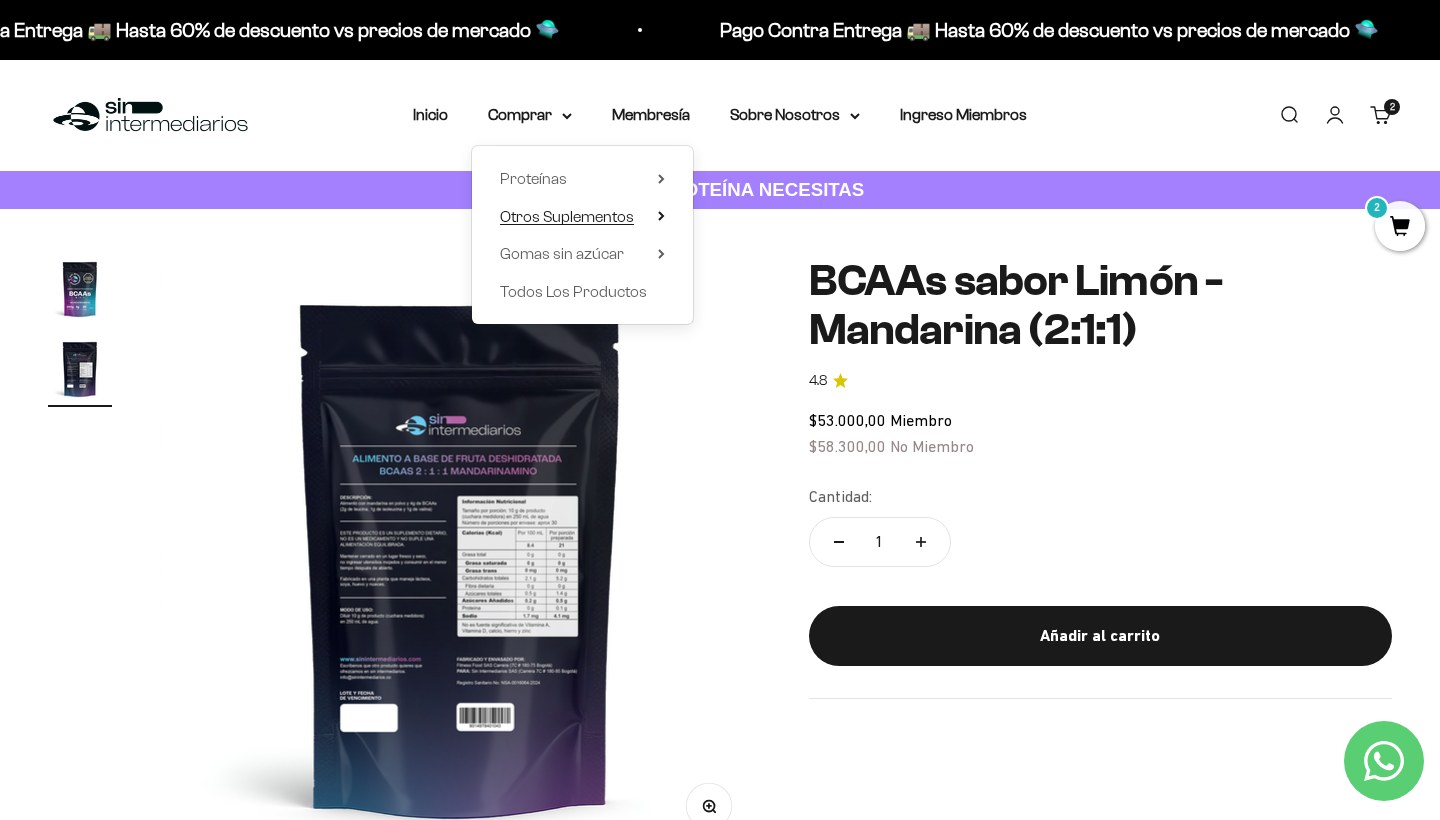 click 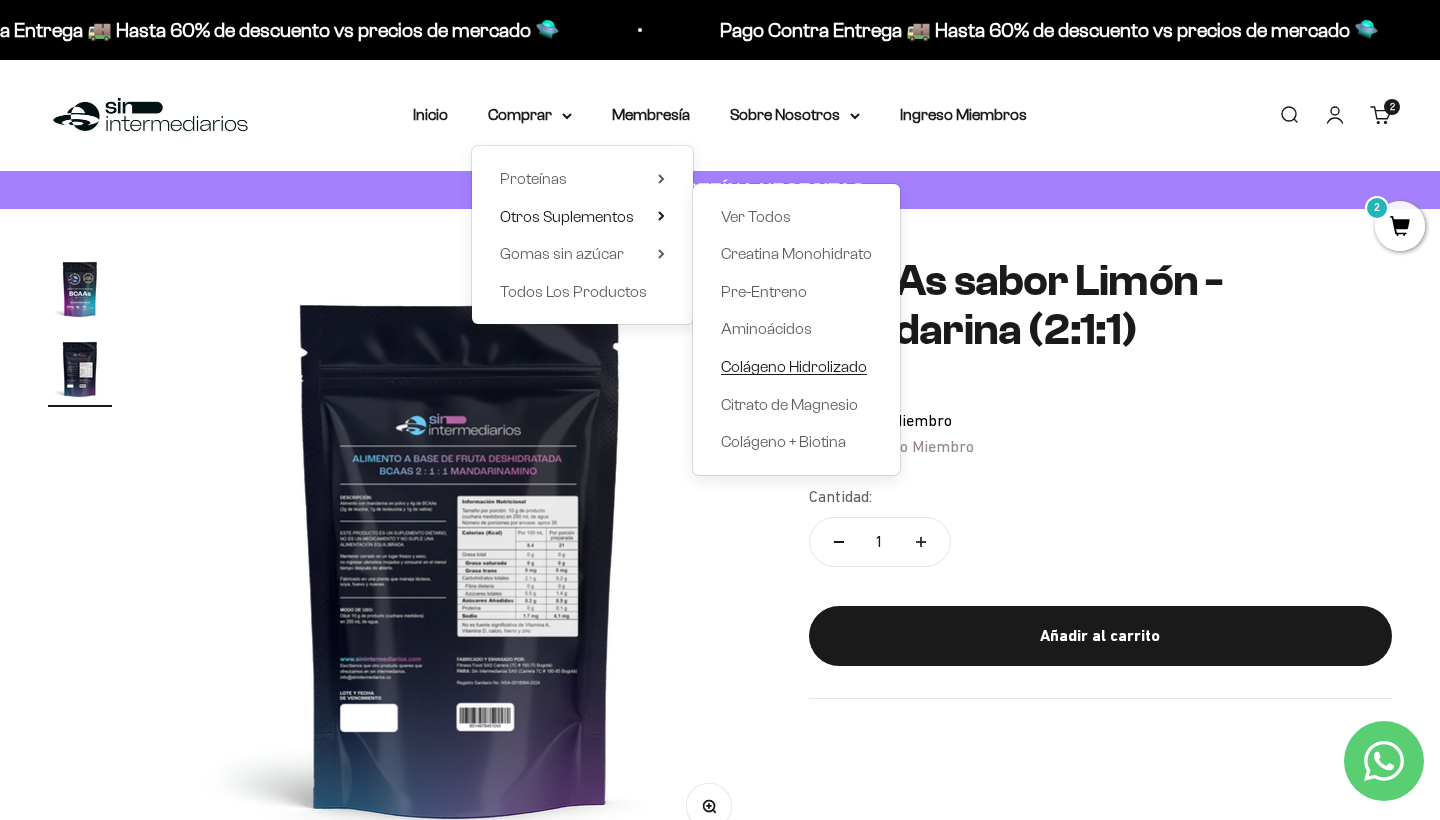 click on "Colágeno Hidrolizado" at bounding box center [794, 367] 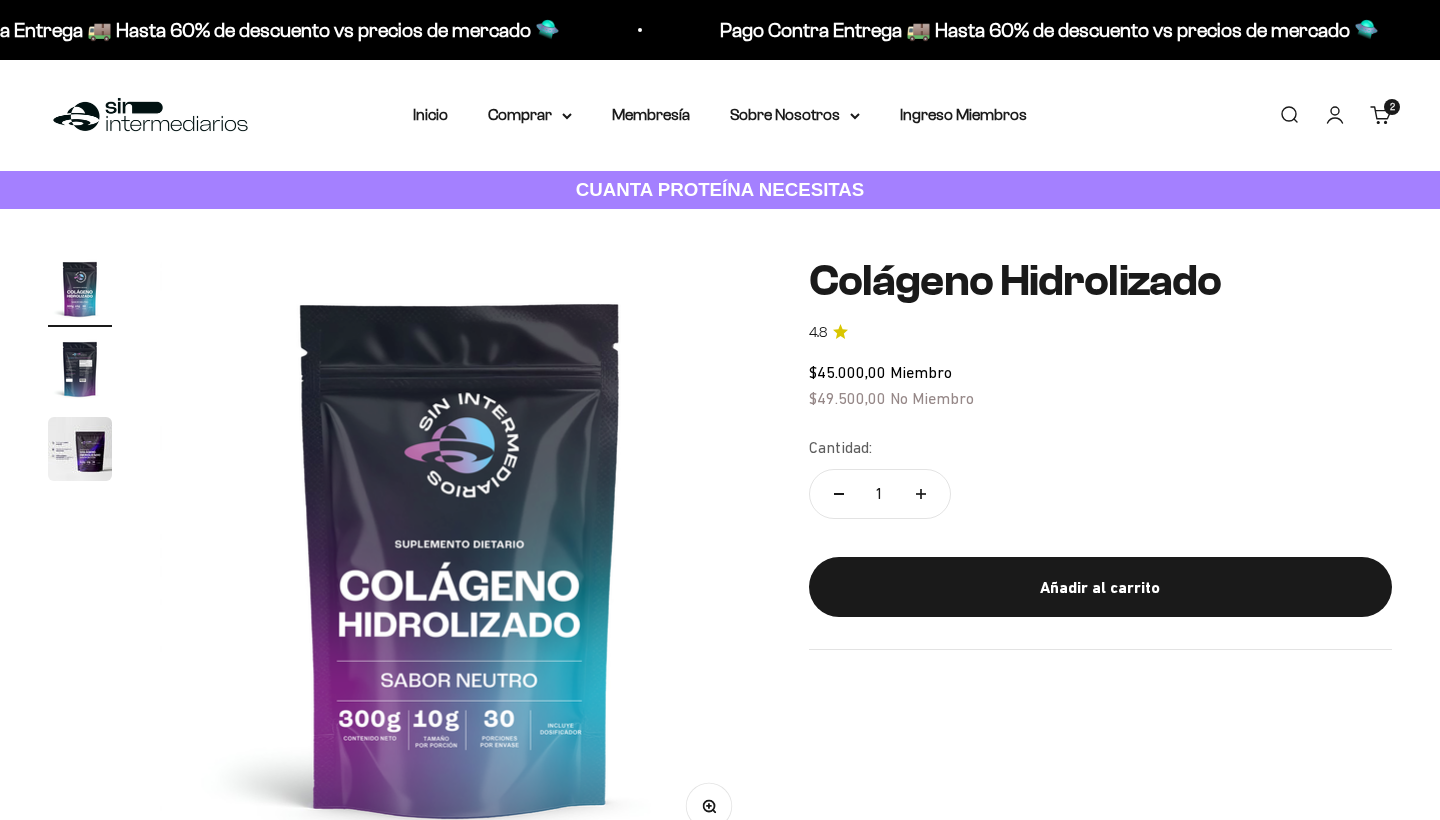 scroll, scrollTop: 0, scrollLeft: 0, axis: both 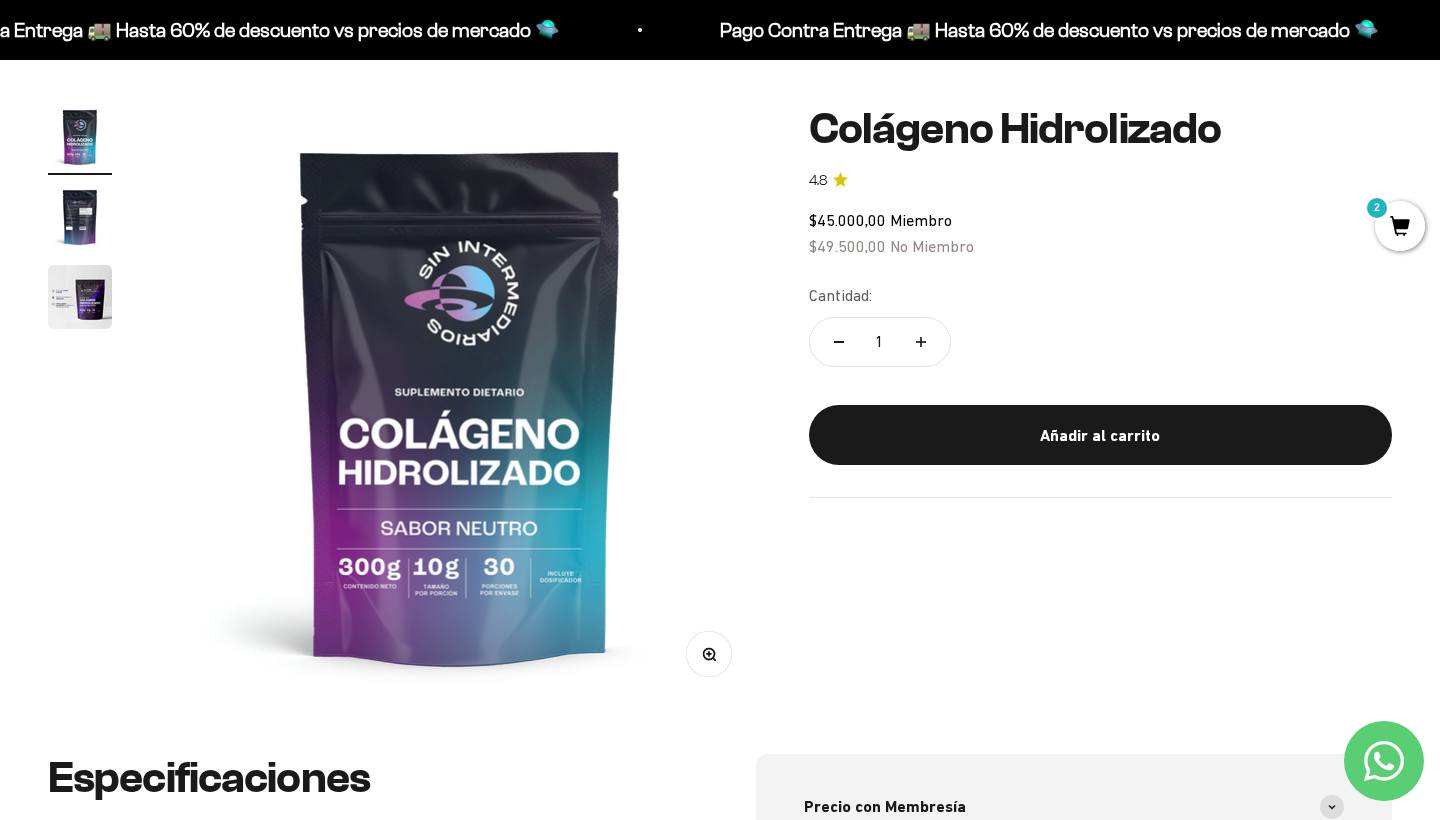 click at bounding box center [460, 405] 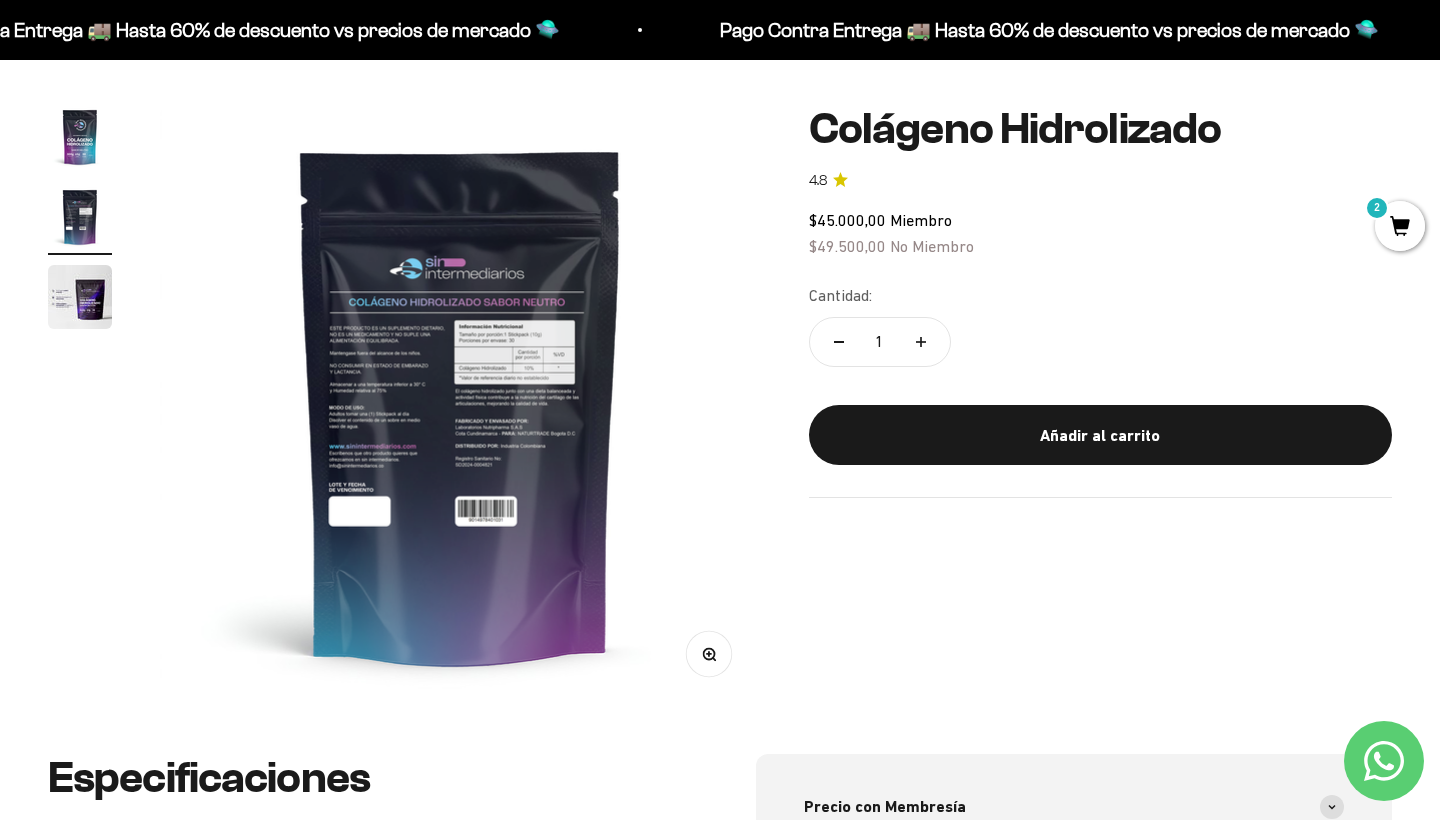 click at bounding box center [460, 405] 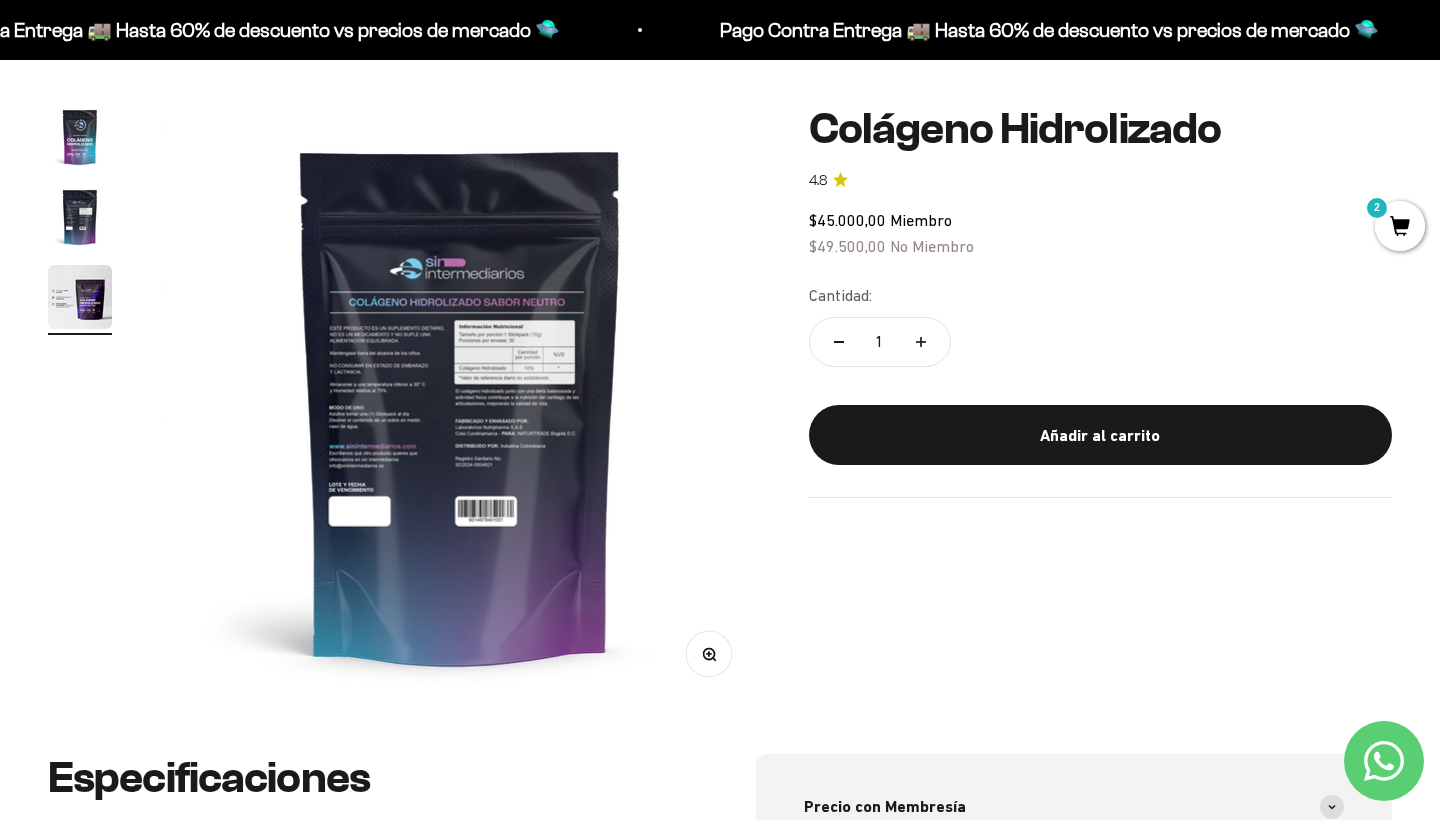 scroll, scrollTop: 0, scrollLeft: 1249, axis: horizontal 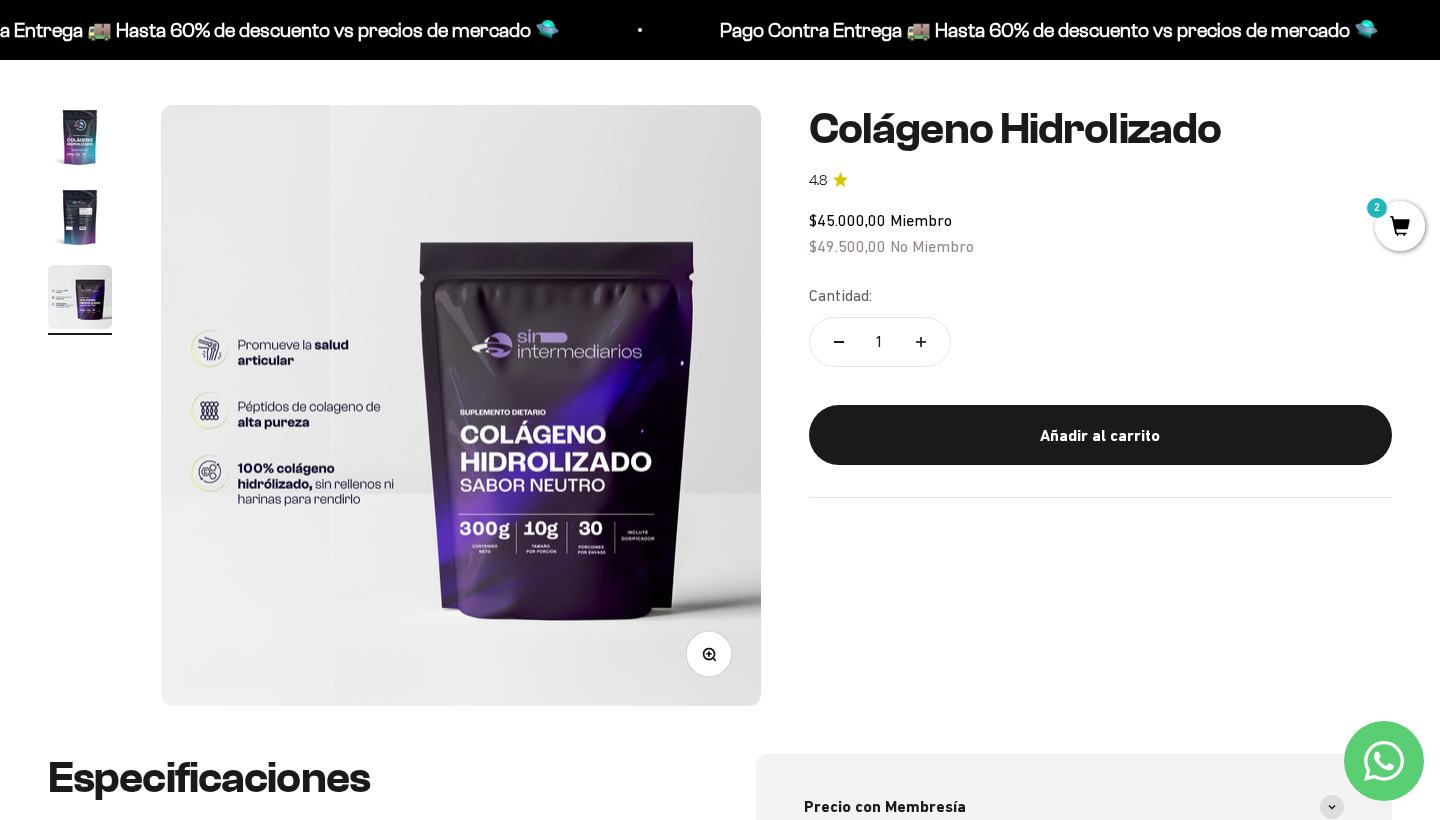 click at bounding box center (461, 405) 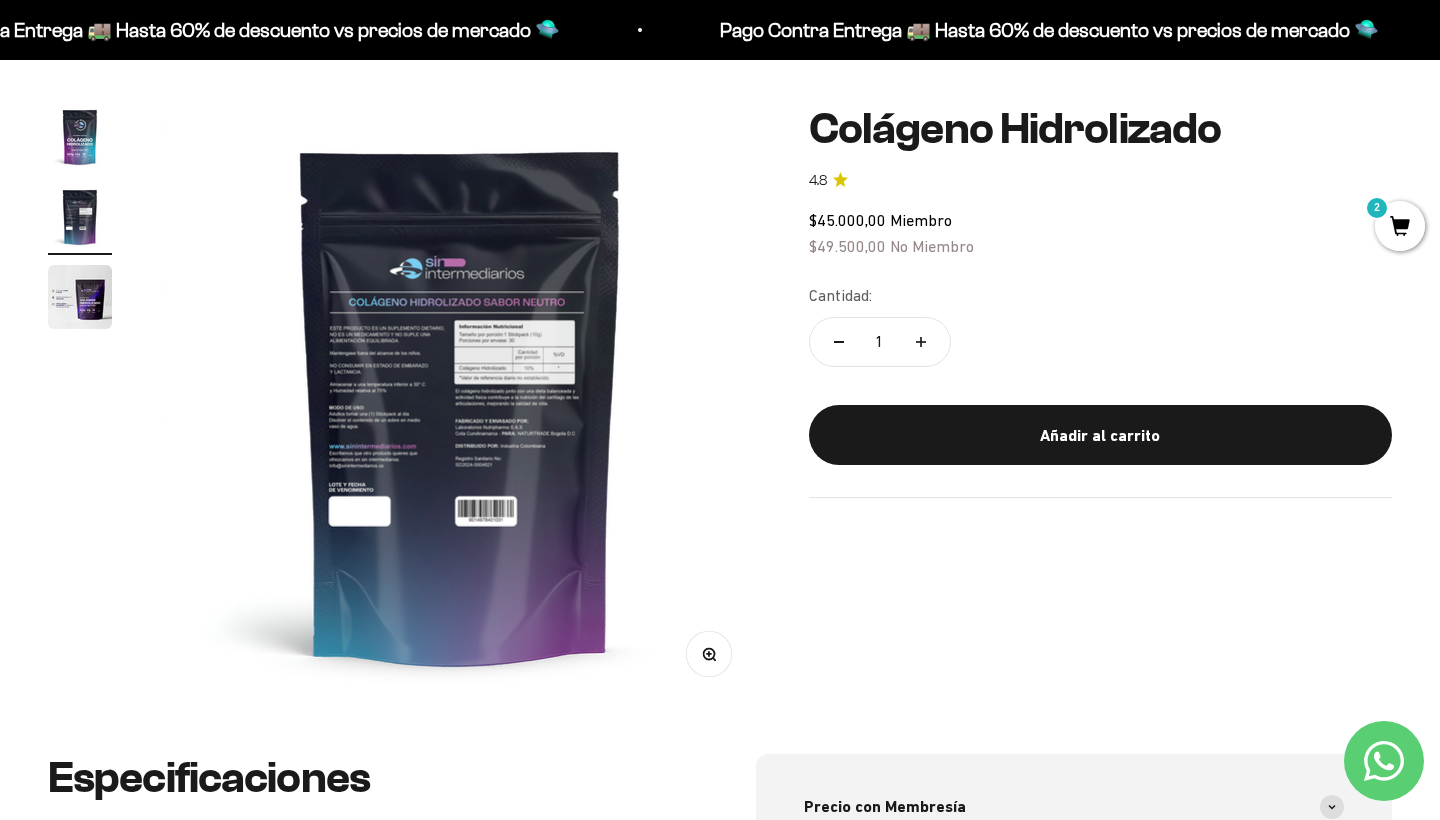 click at bounding box center (460, 405) 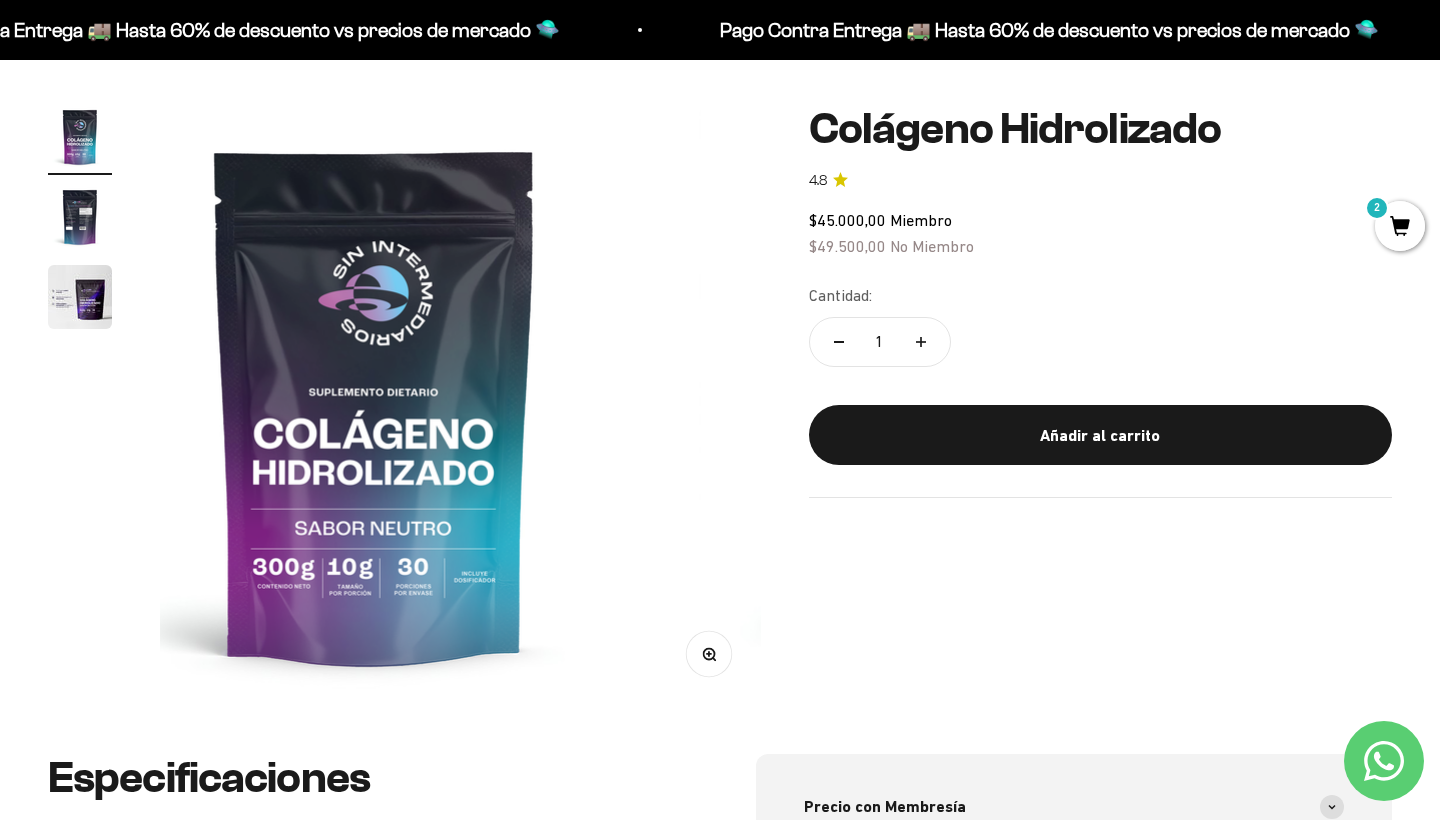 scroll, scrollTop: 0, scrollLeft: 0, axis: both 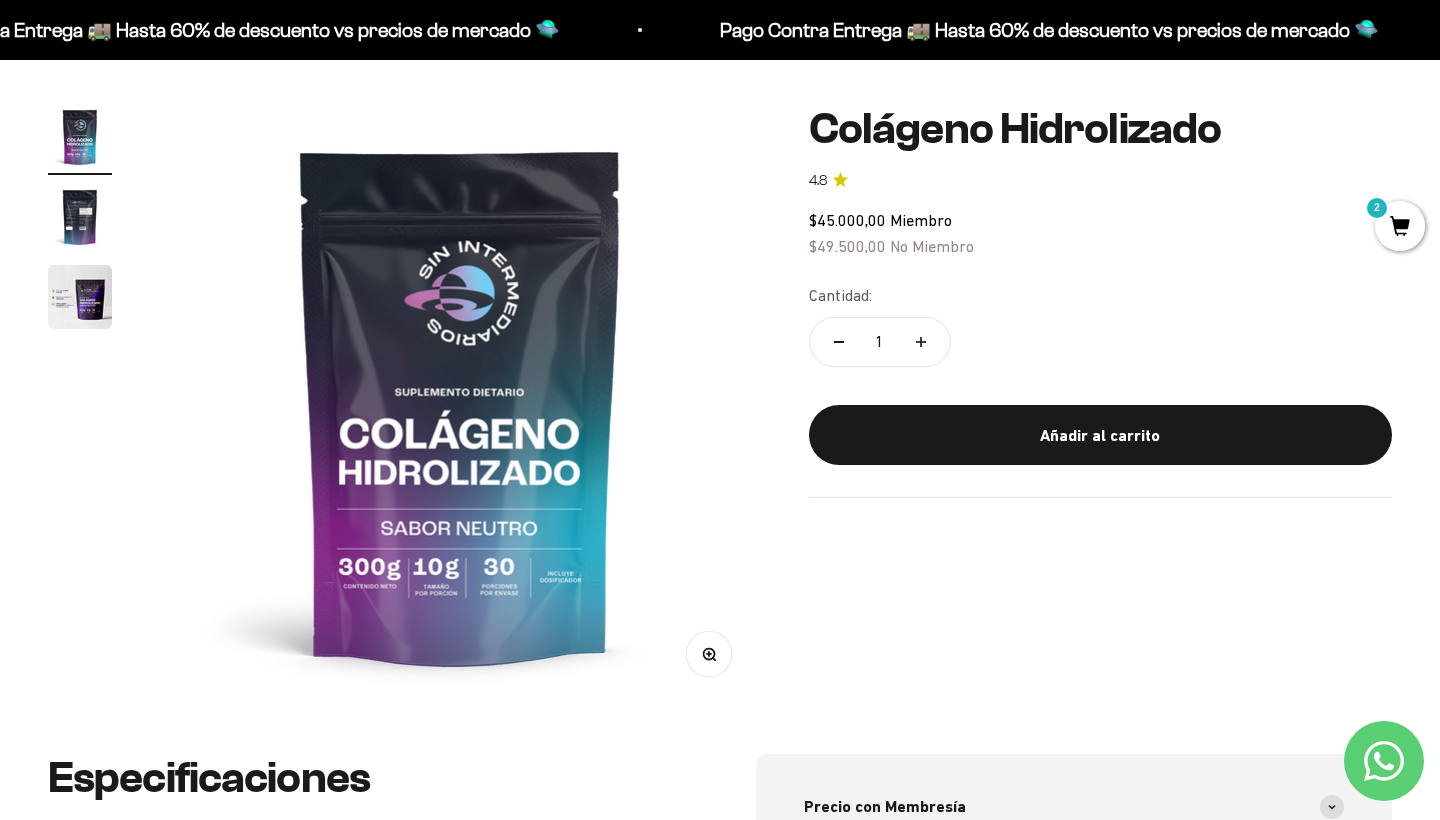 click at bounding box center (460, 405) 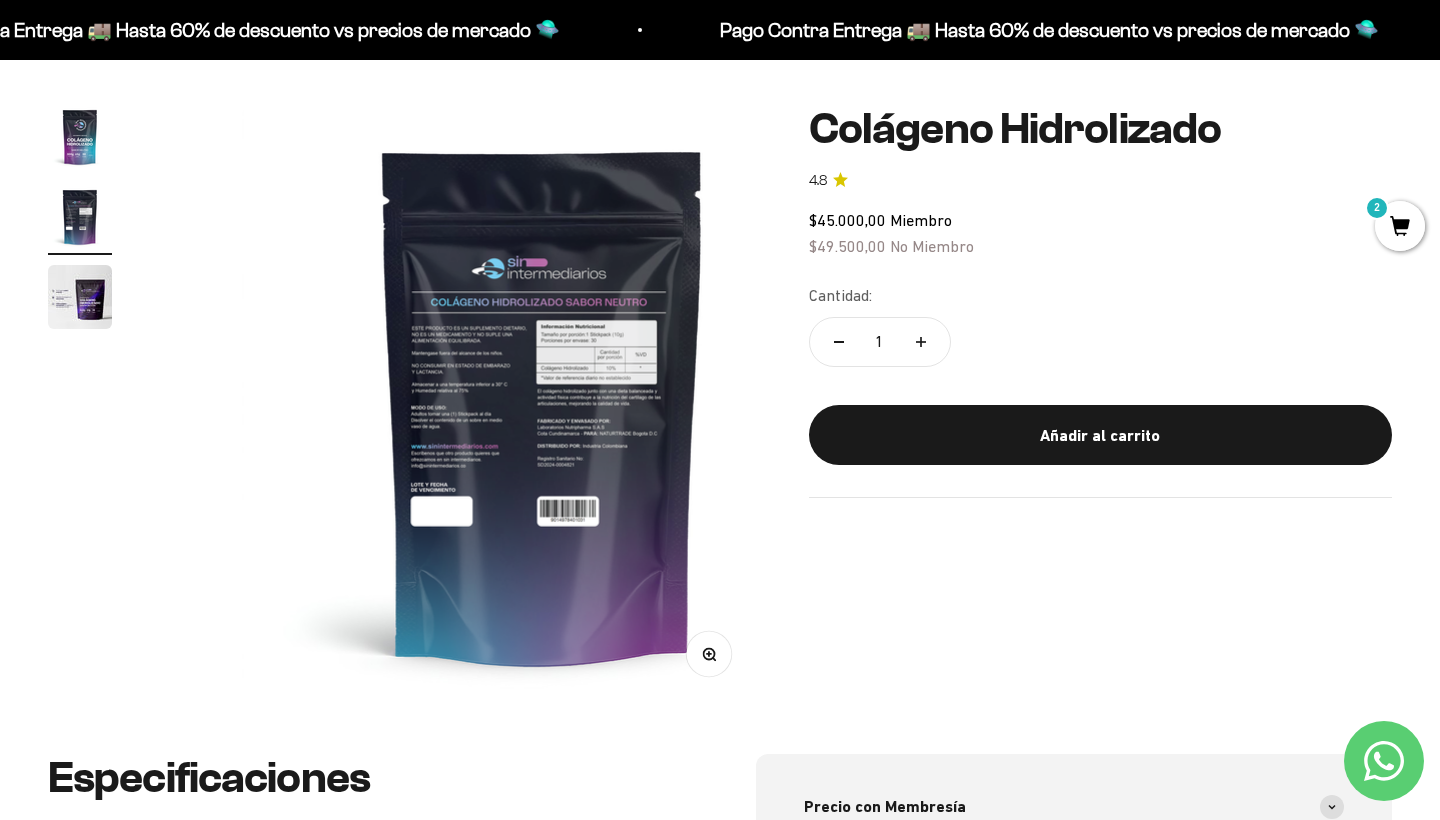 scroll, scrollTop: 0, scrollLeft: 625, axis: horizontal 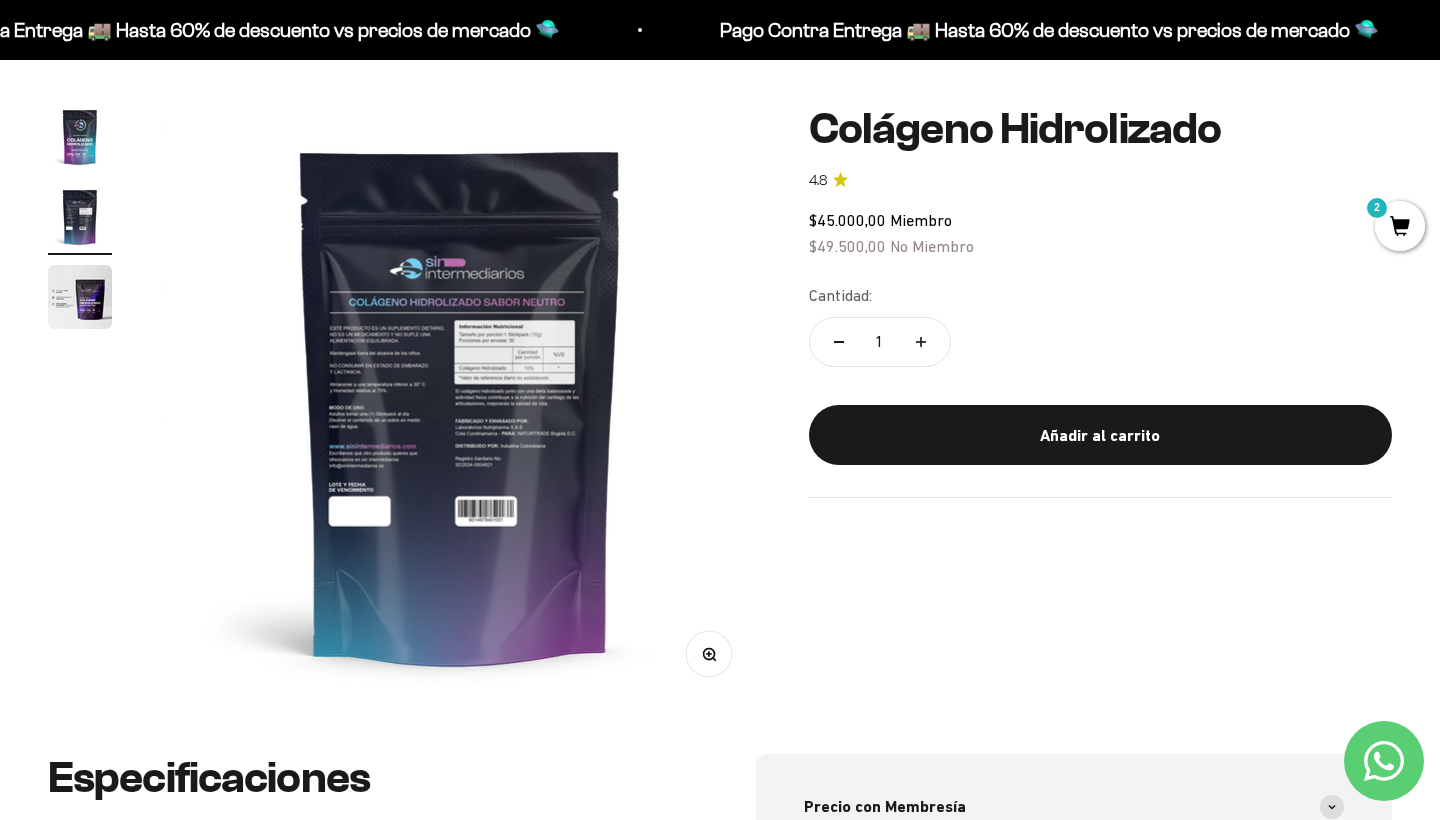 click 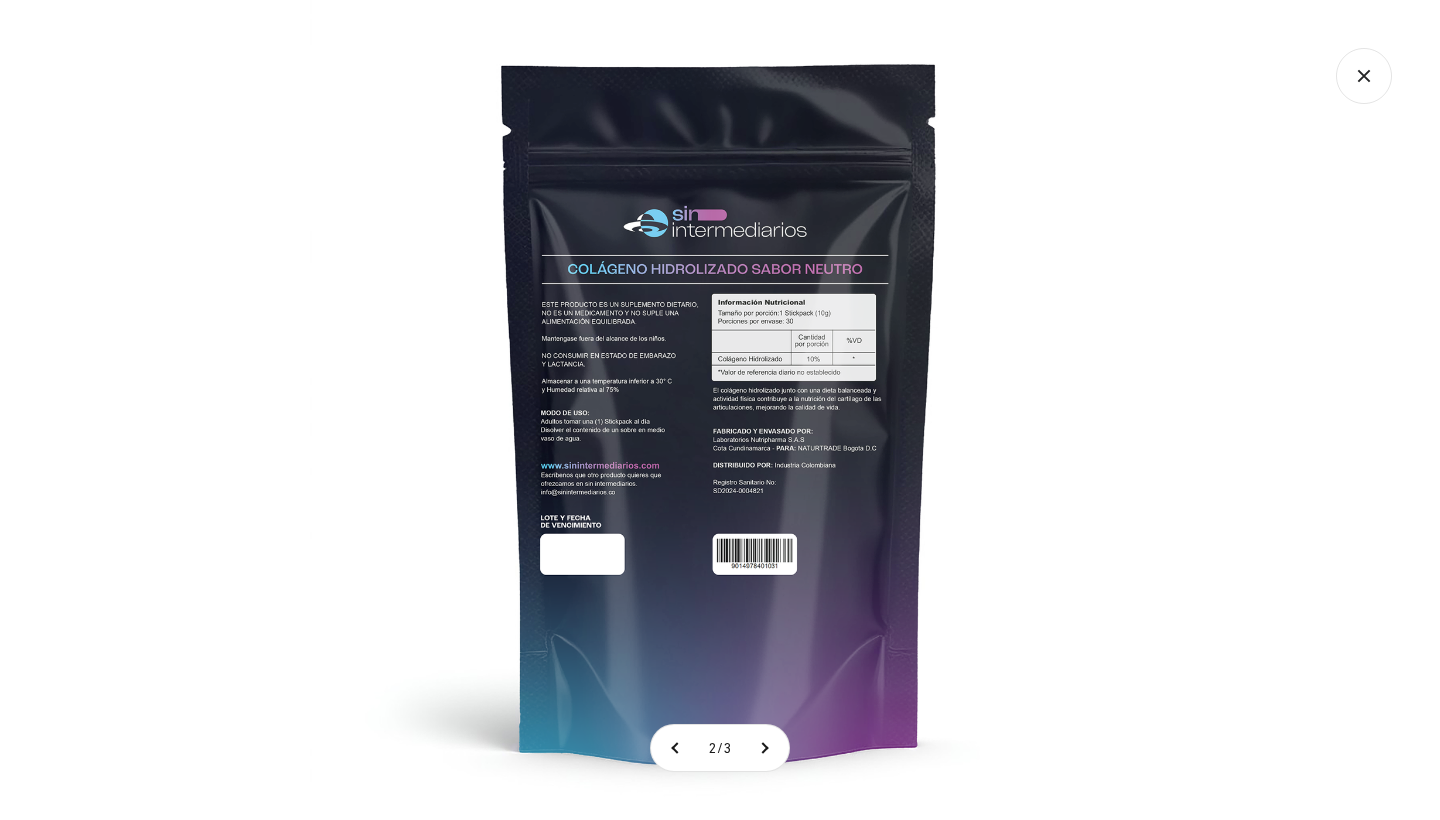 click at bounding box center (720, 410) 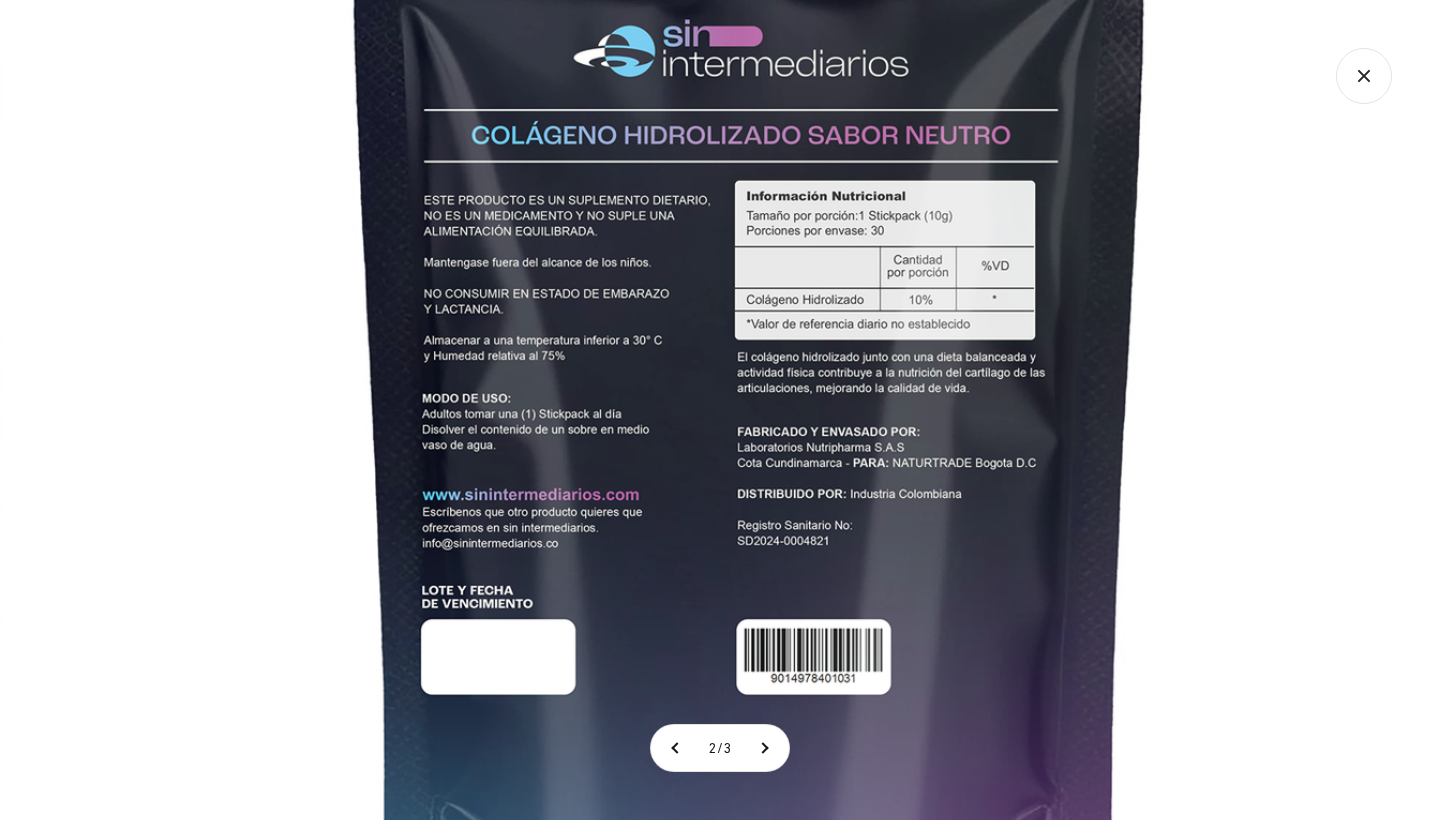 click 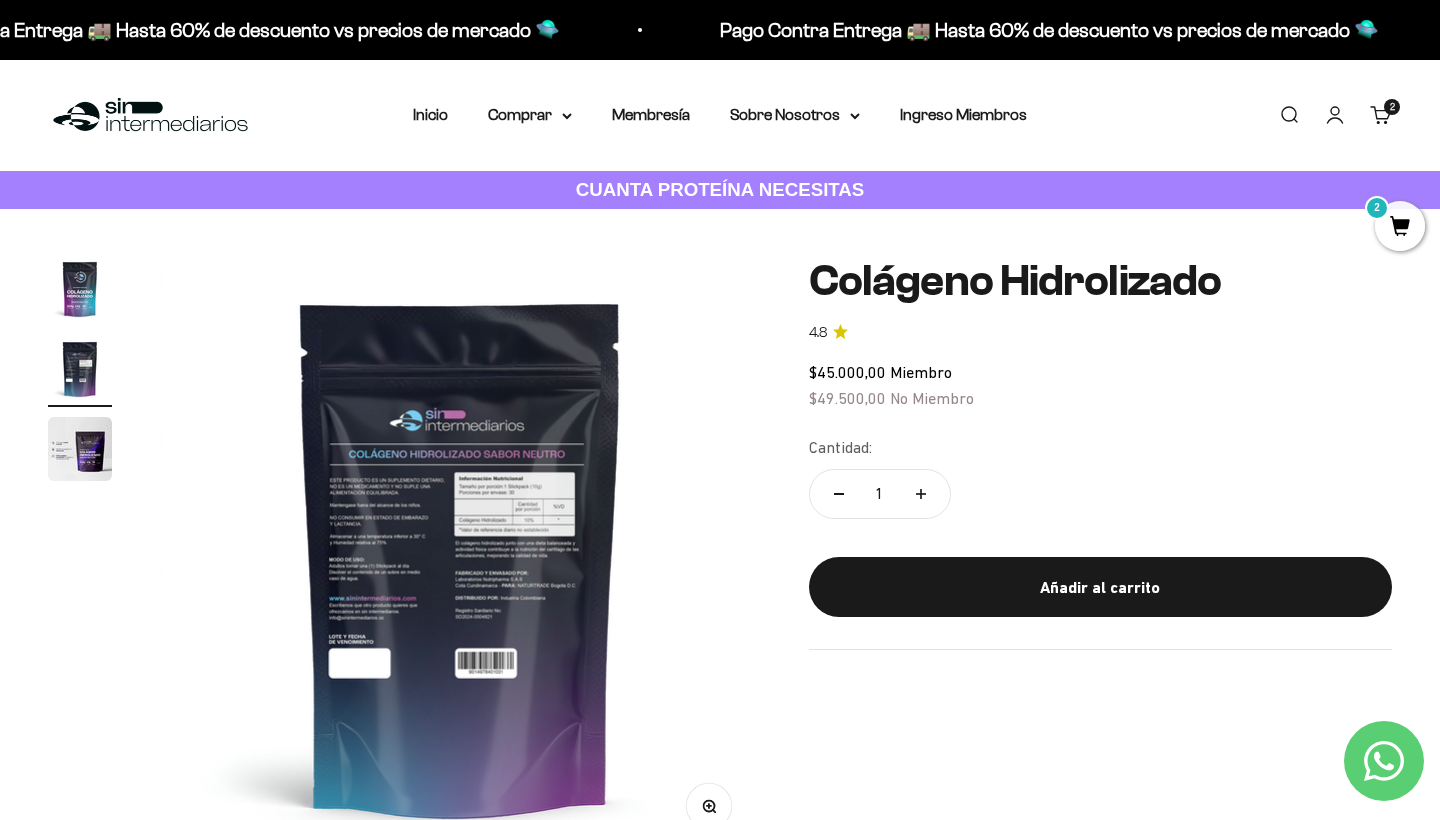 scroll, scrollTop: 0, scrollLeft: 0, axis: both 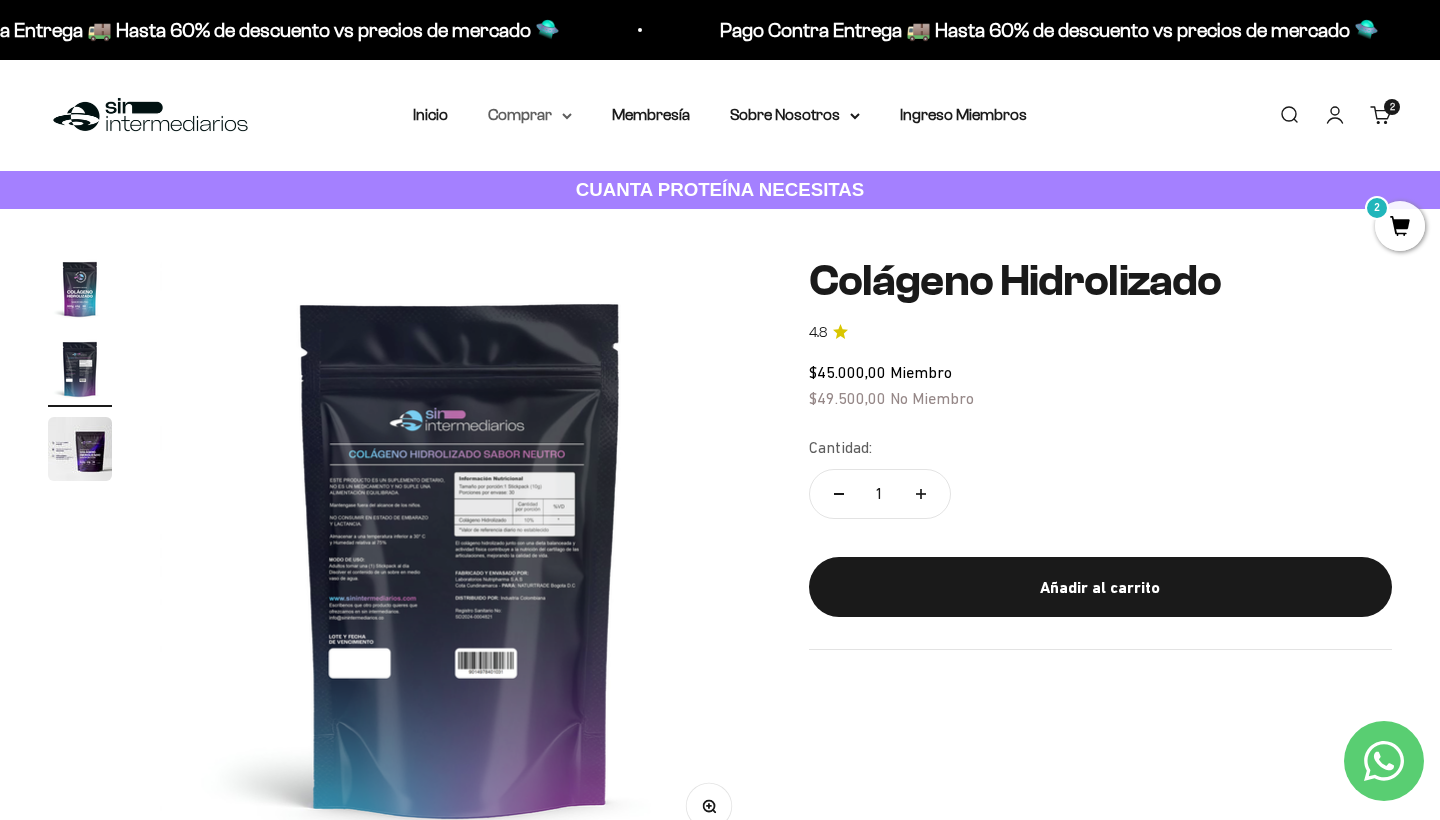 click 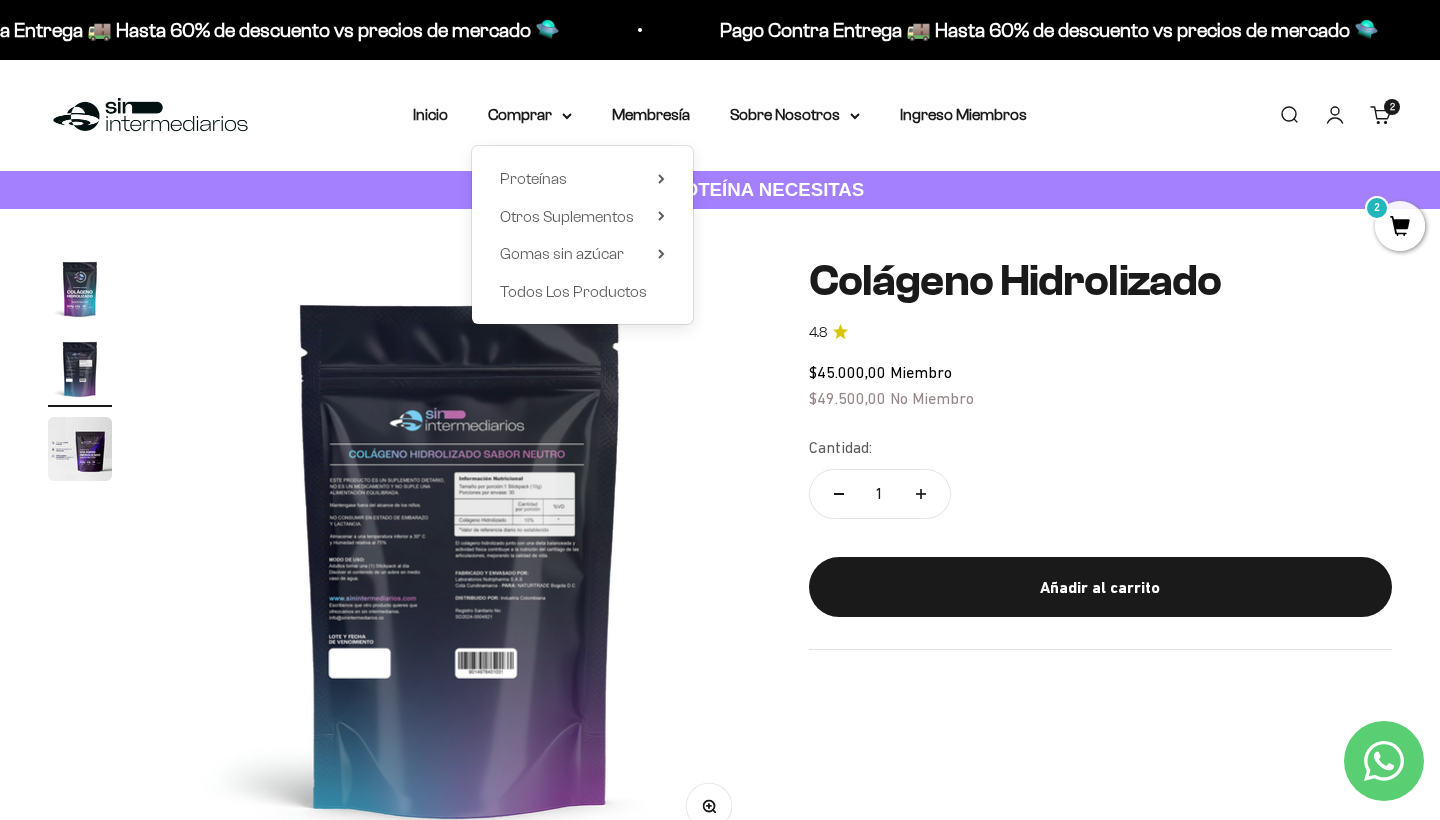 click on "Proteínas
Ver Todos
Whey
Iso
Vegan
Shaker" at bounding box center [582, 235] 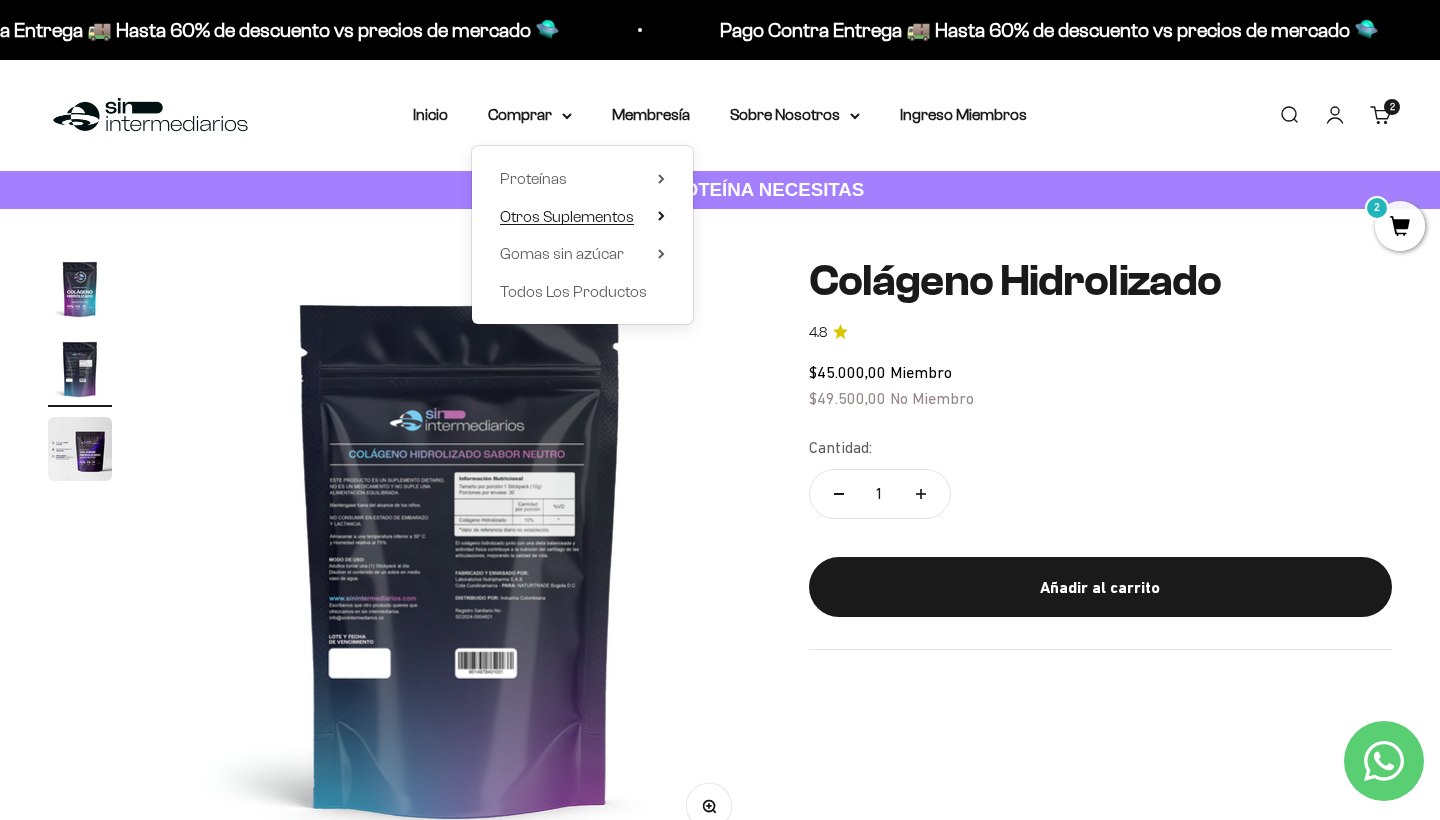click 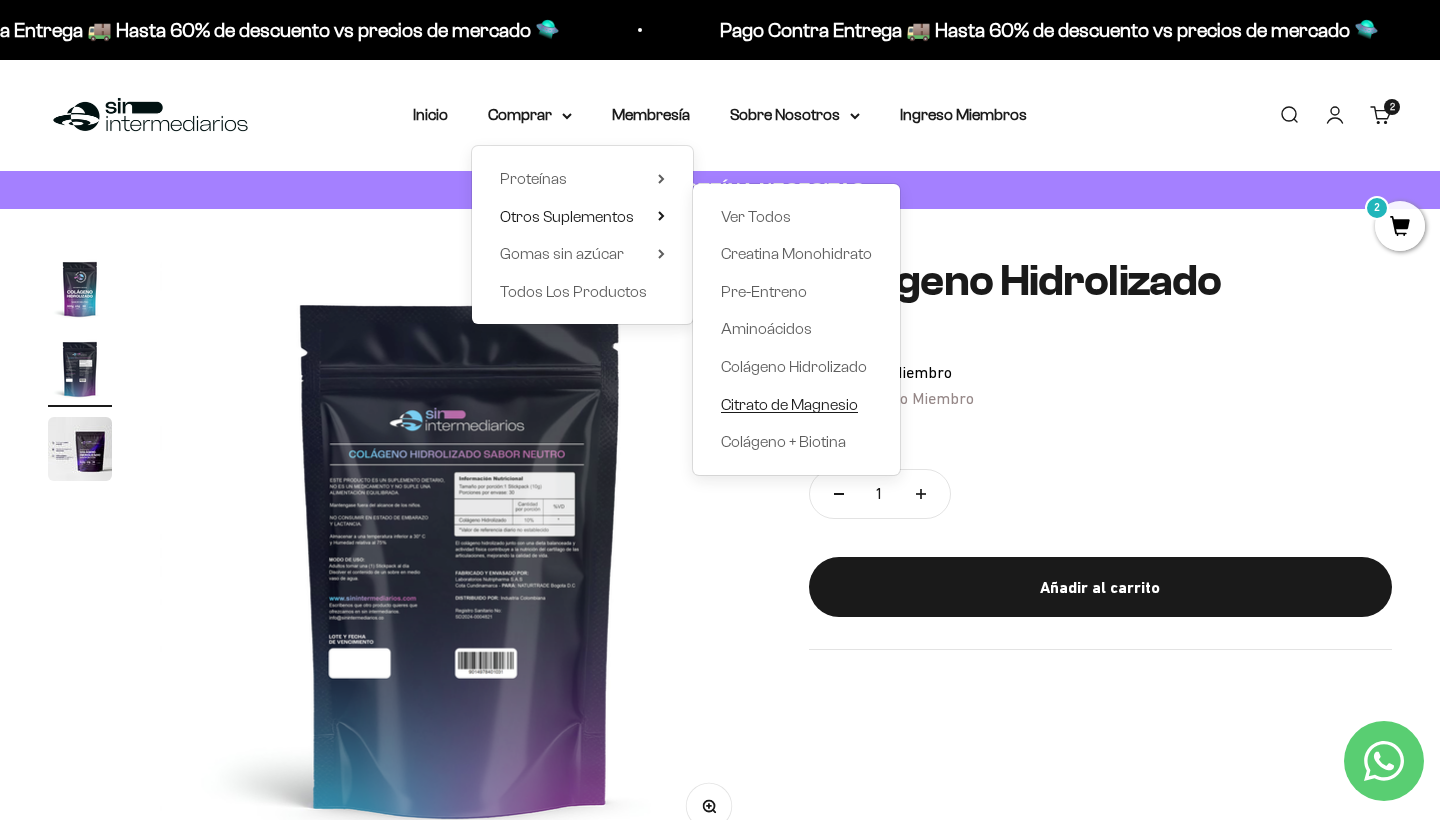 click on "Citrato de Magnesio" at bounding box center [789, 404] 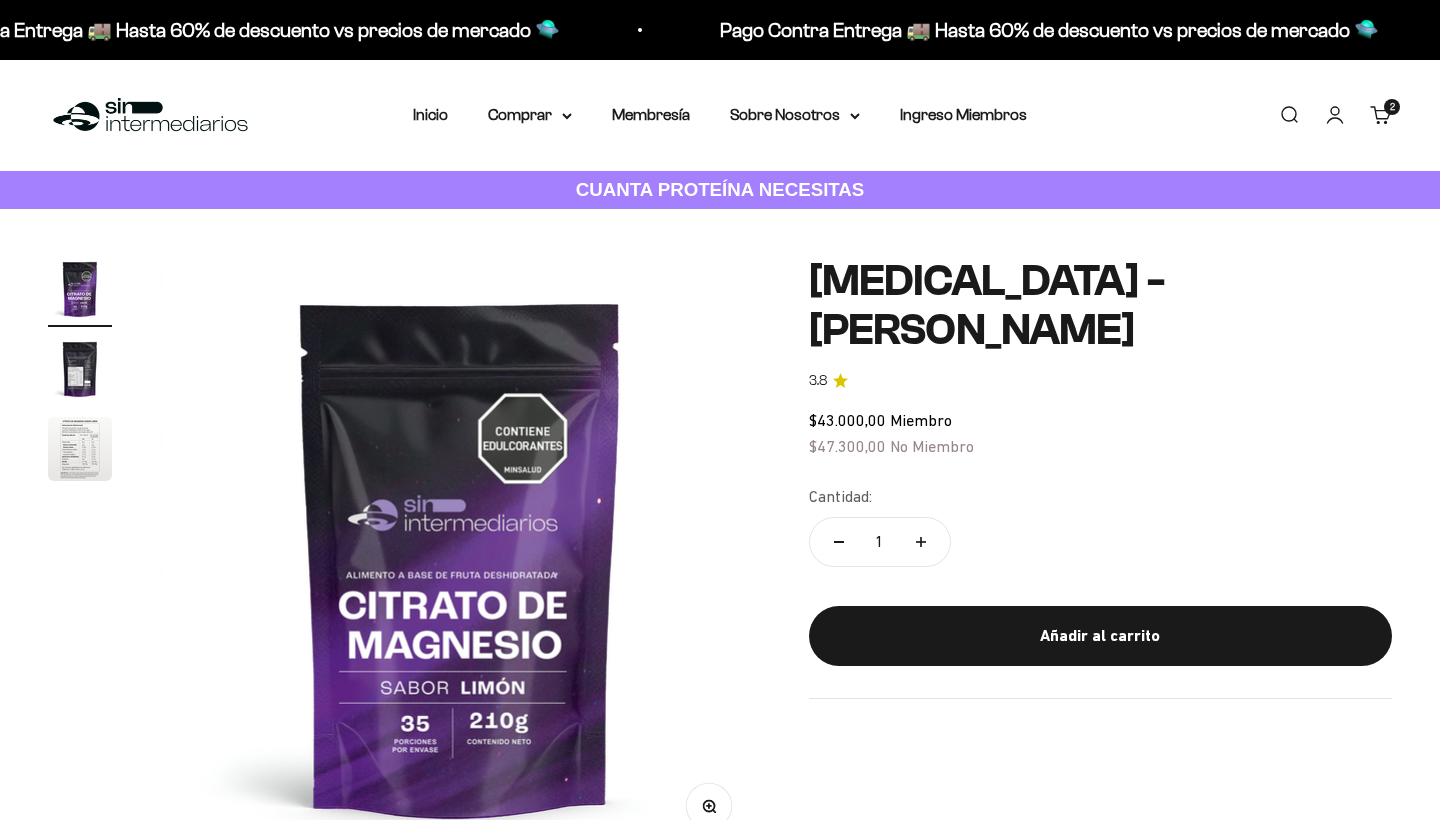 scroll, scrollTop: 0, scrollLeft: 0, axis: both 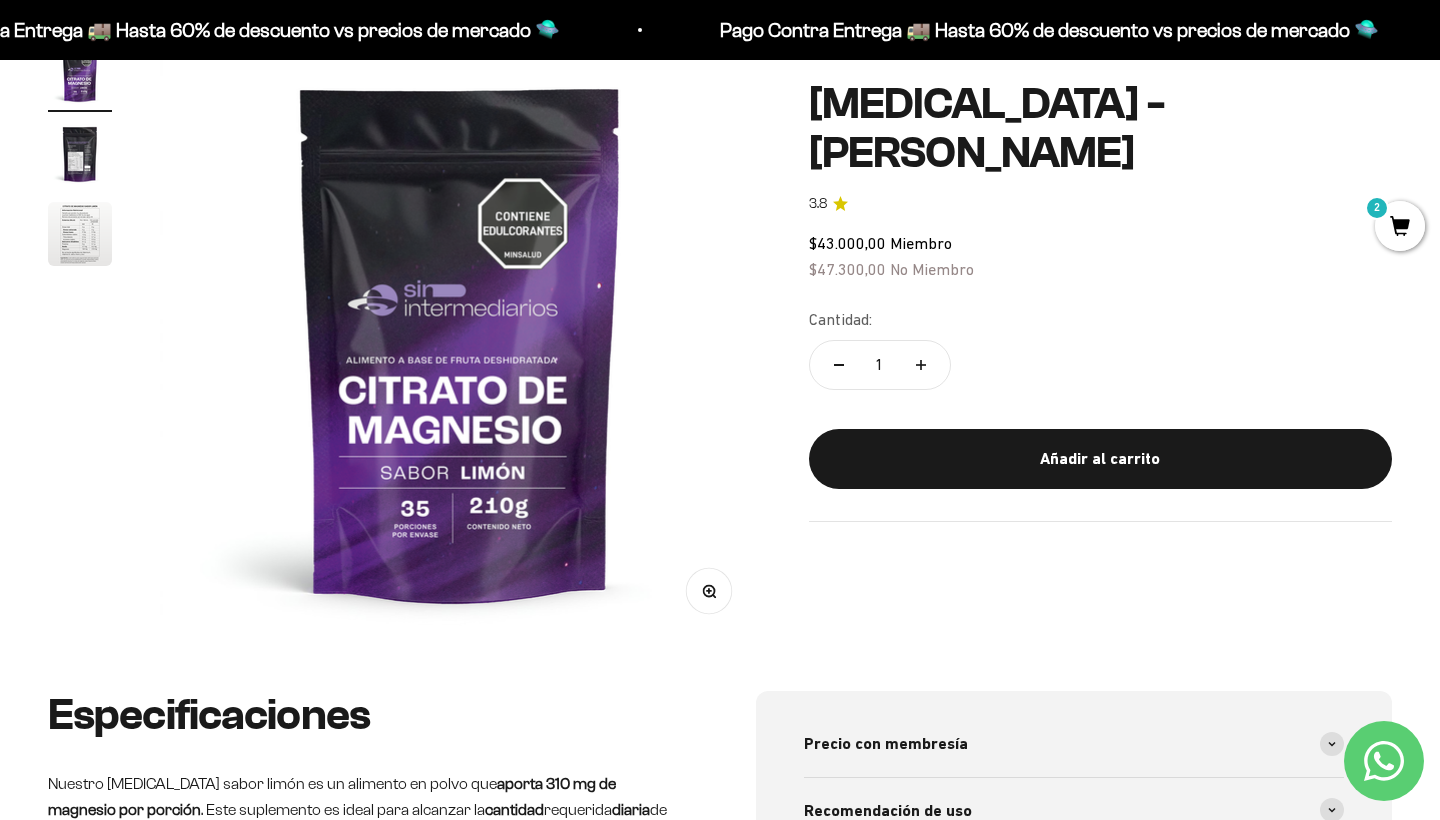 click at bounding box center (80, 154) 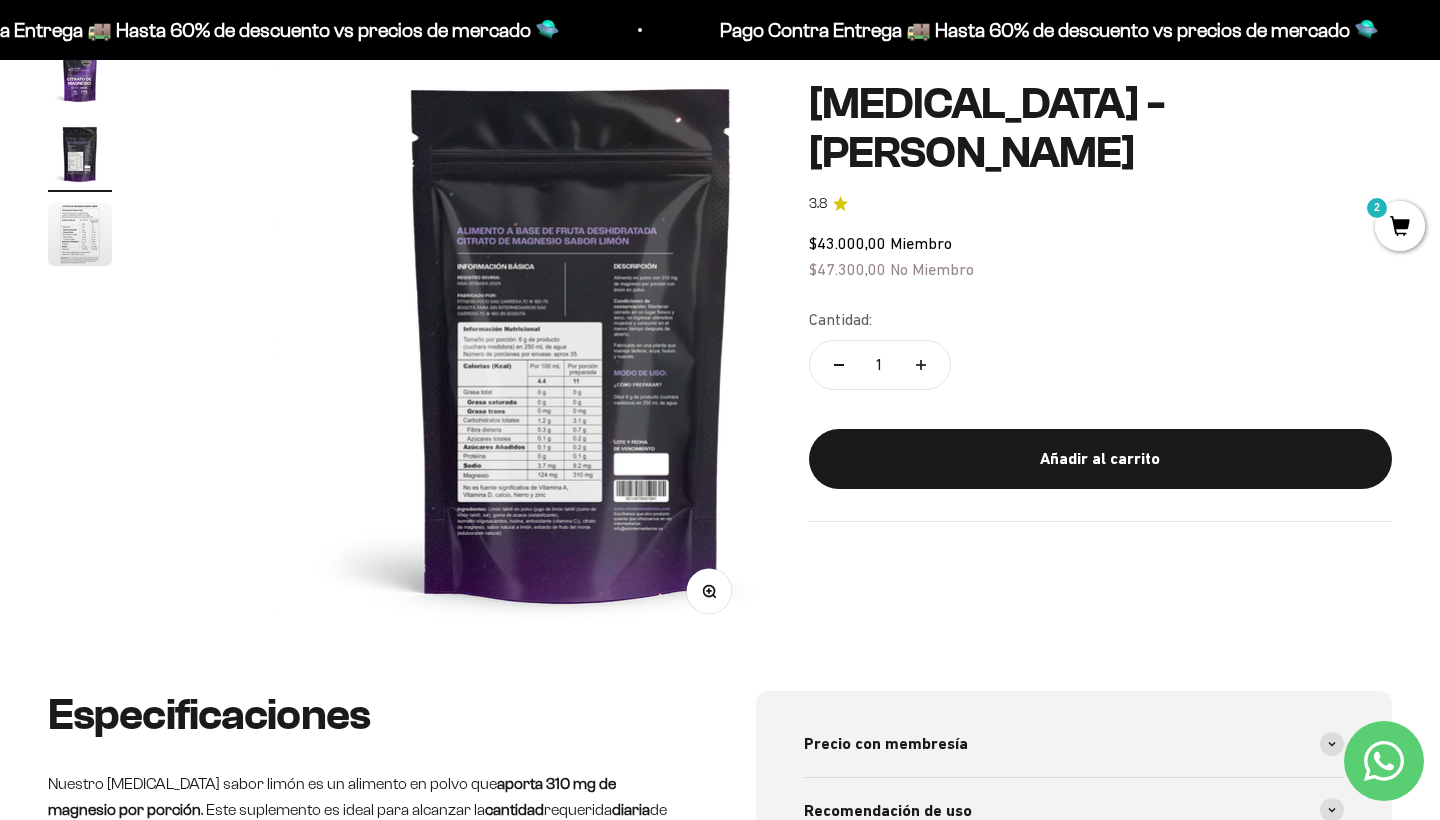 scroll, scrollTop: 0, scrollLeft: 625, axis: horizontal 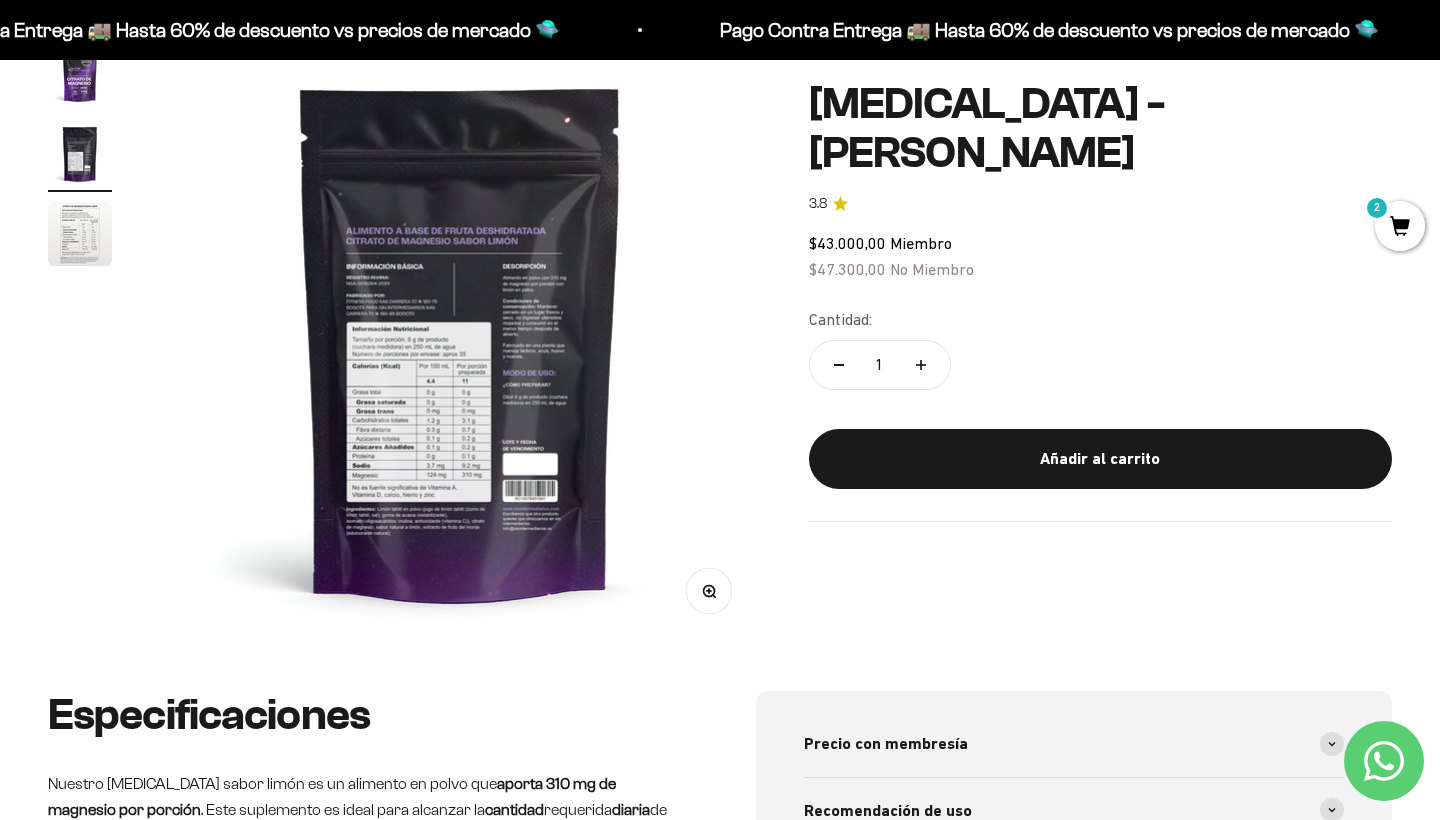 click on "Zoom" at bounding box center [708, 591] 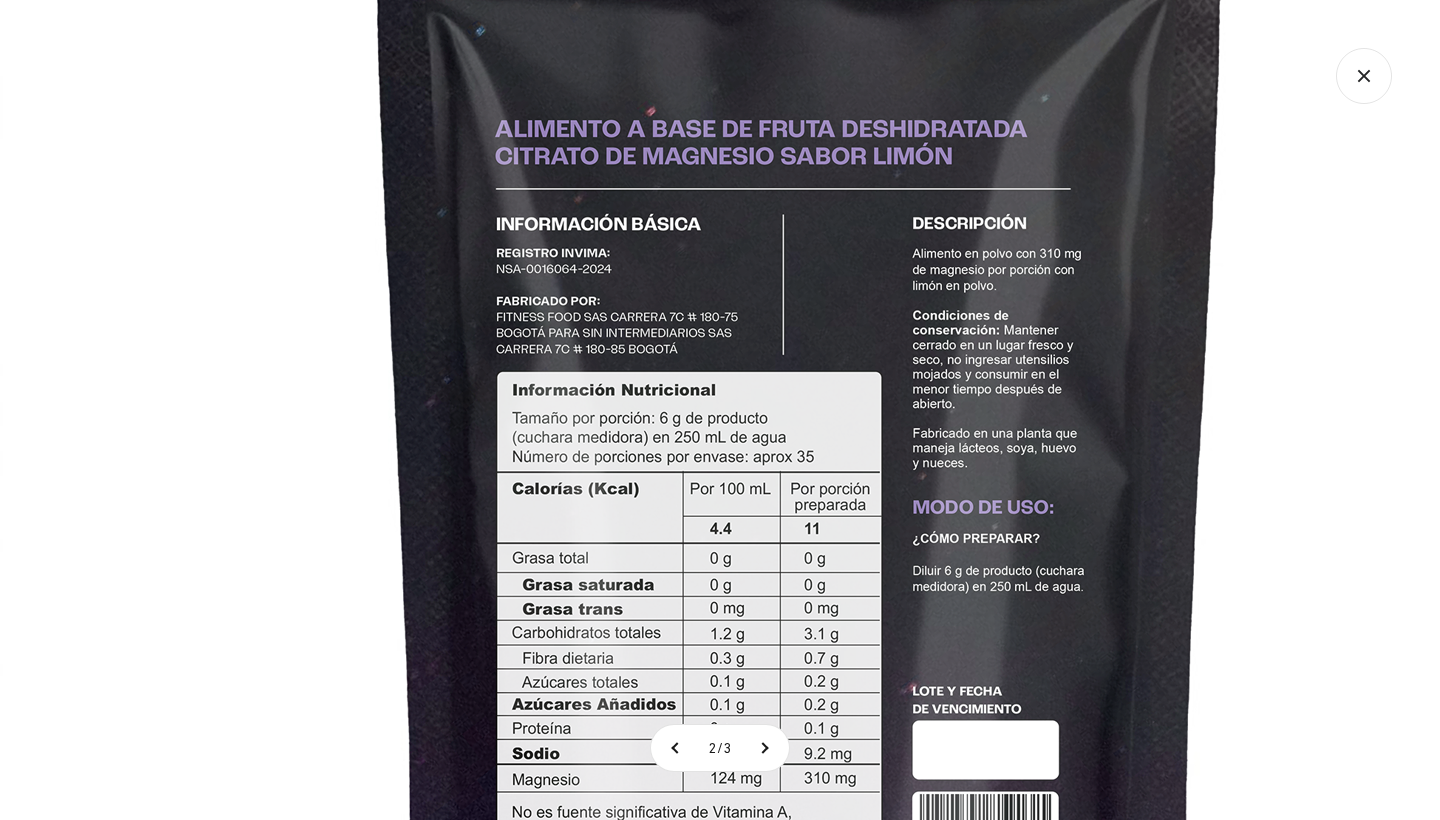 click 